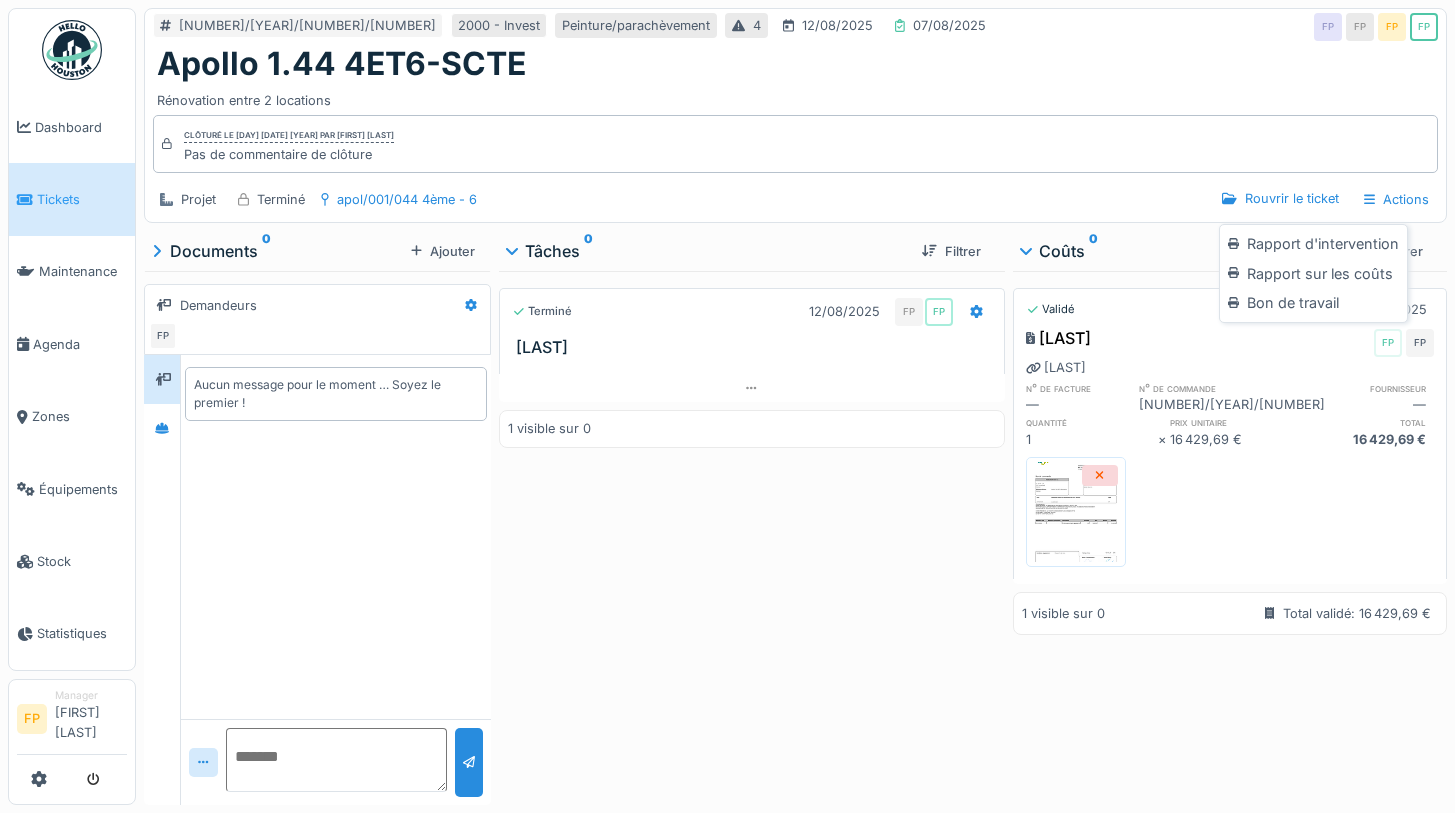 scroll, scrollTop: 0, scrollLeft: 0, axis: both 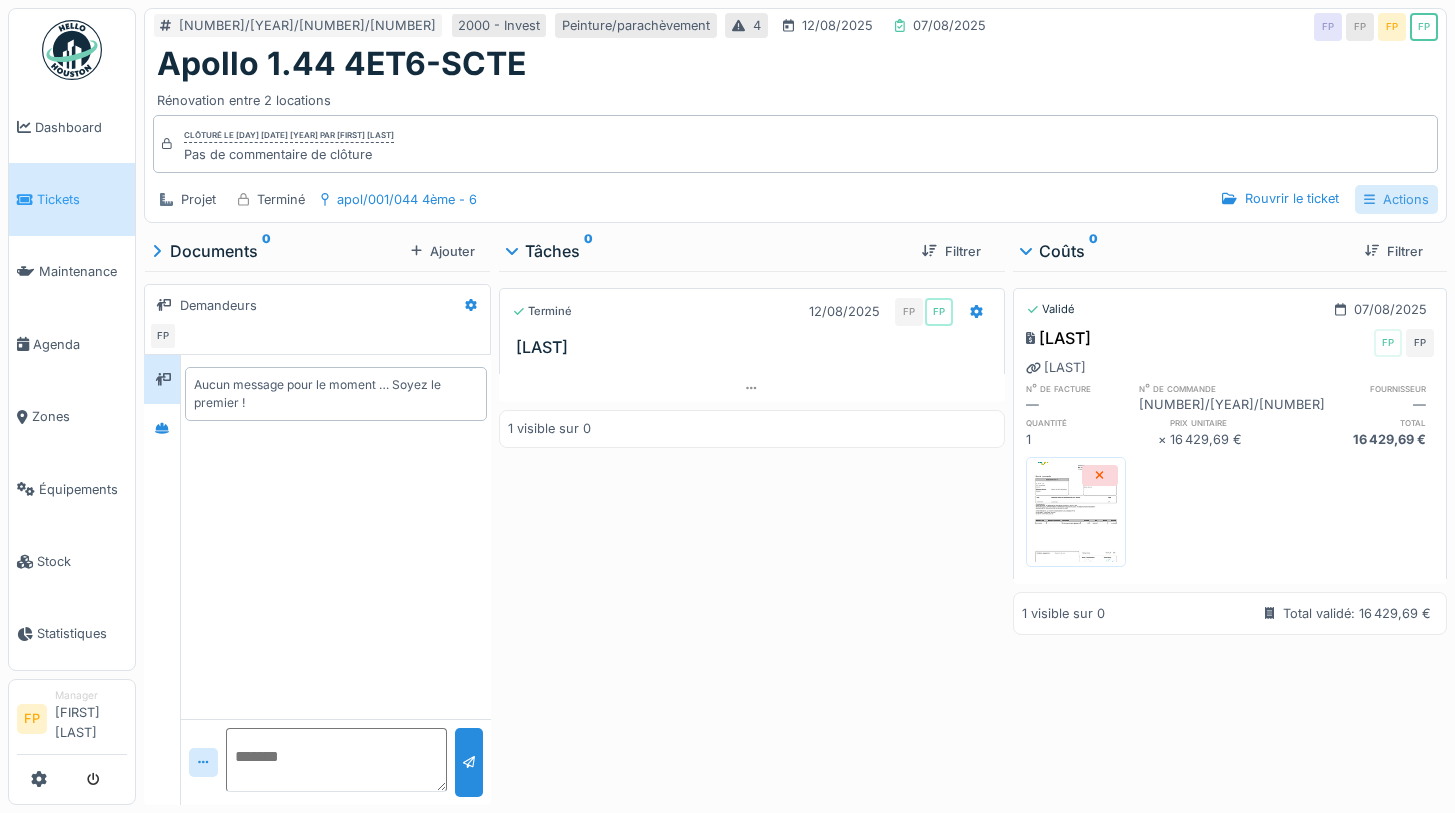 click on "Actions" at bounding box center (1396, 199) 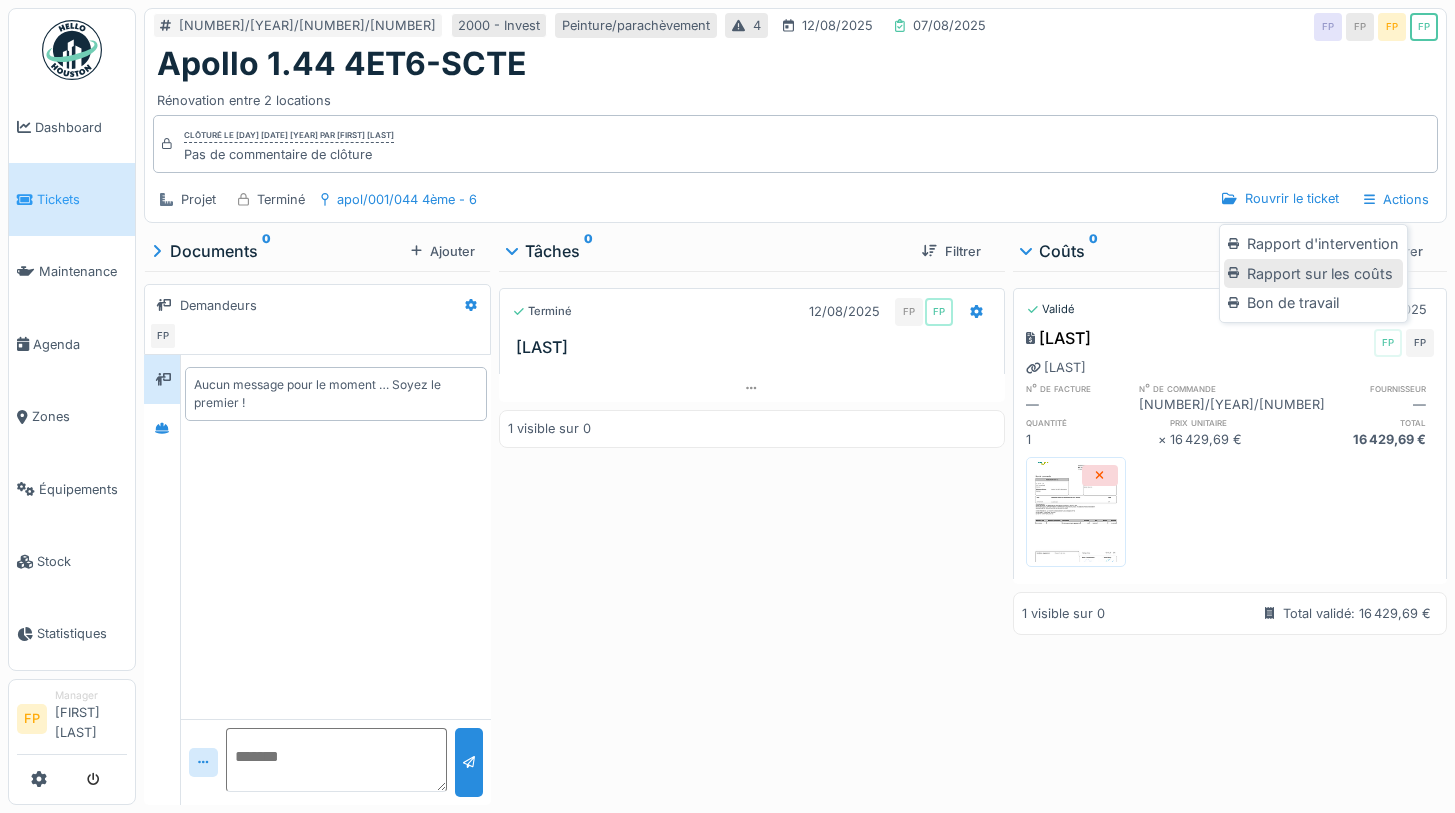 click on "Rapport sur les coûts" at bounding box center (1313, 274) 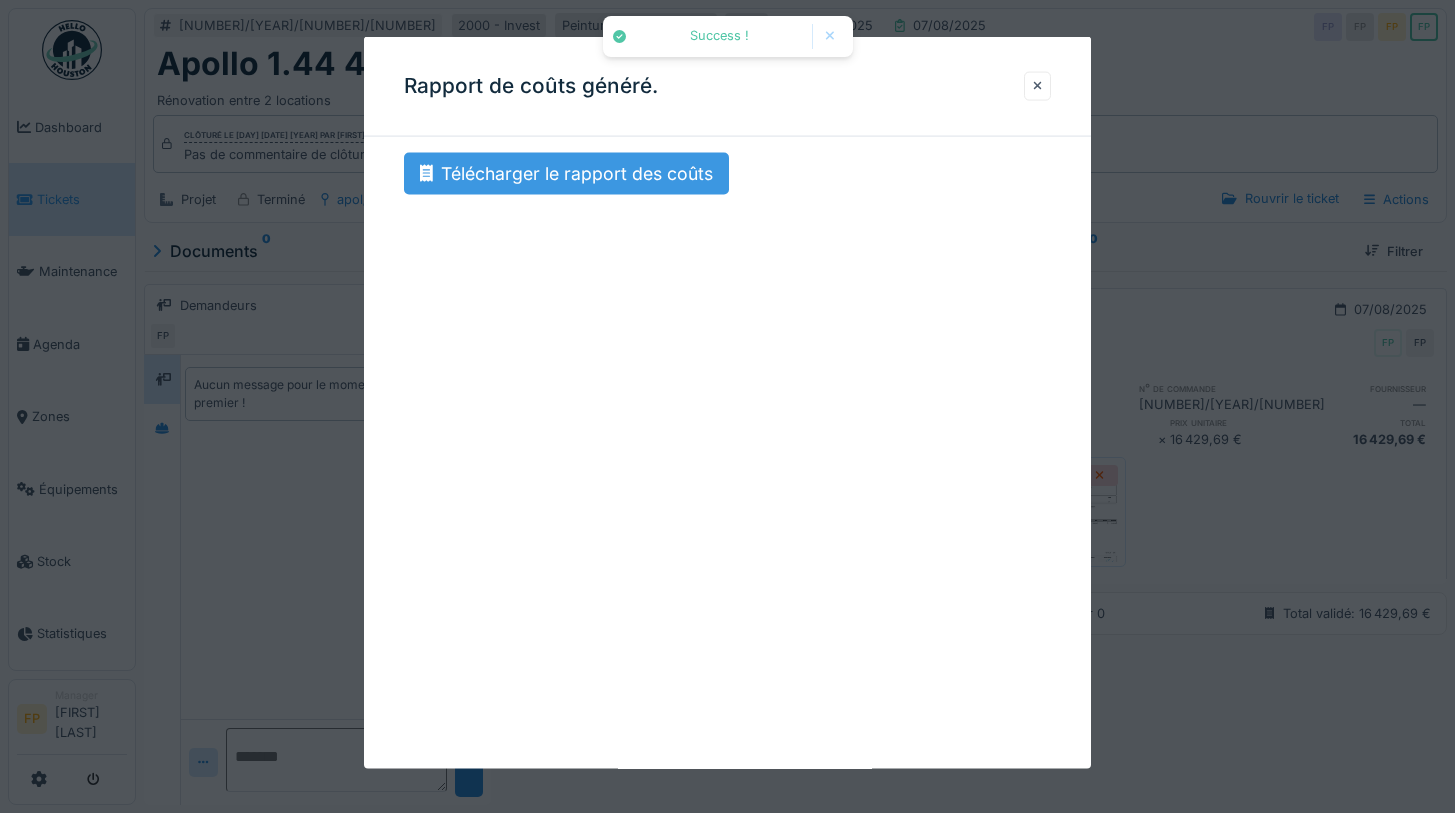 click on "Télécharger le rapport des coûts" at bounding box center [566, 174] 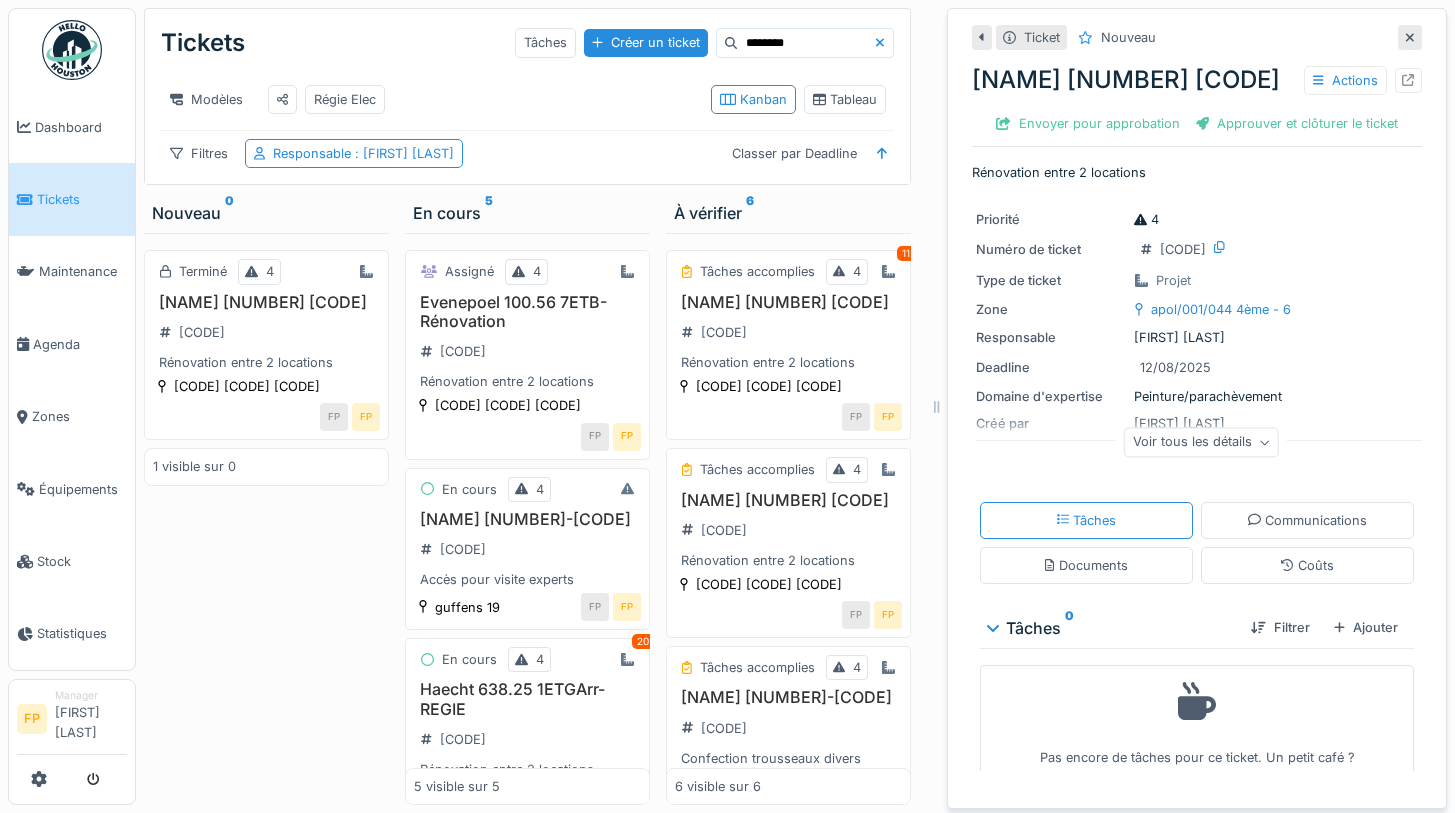 scroll, scrollTop: 0, scrollLeft: 0, axis: both 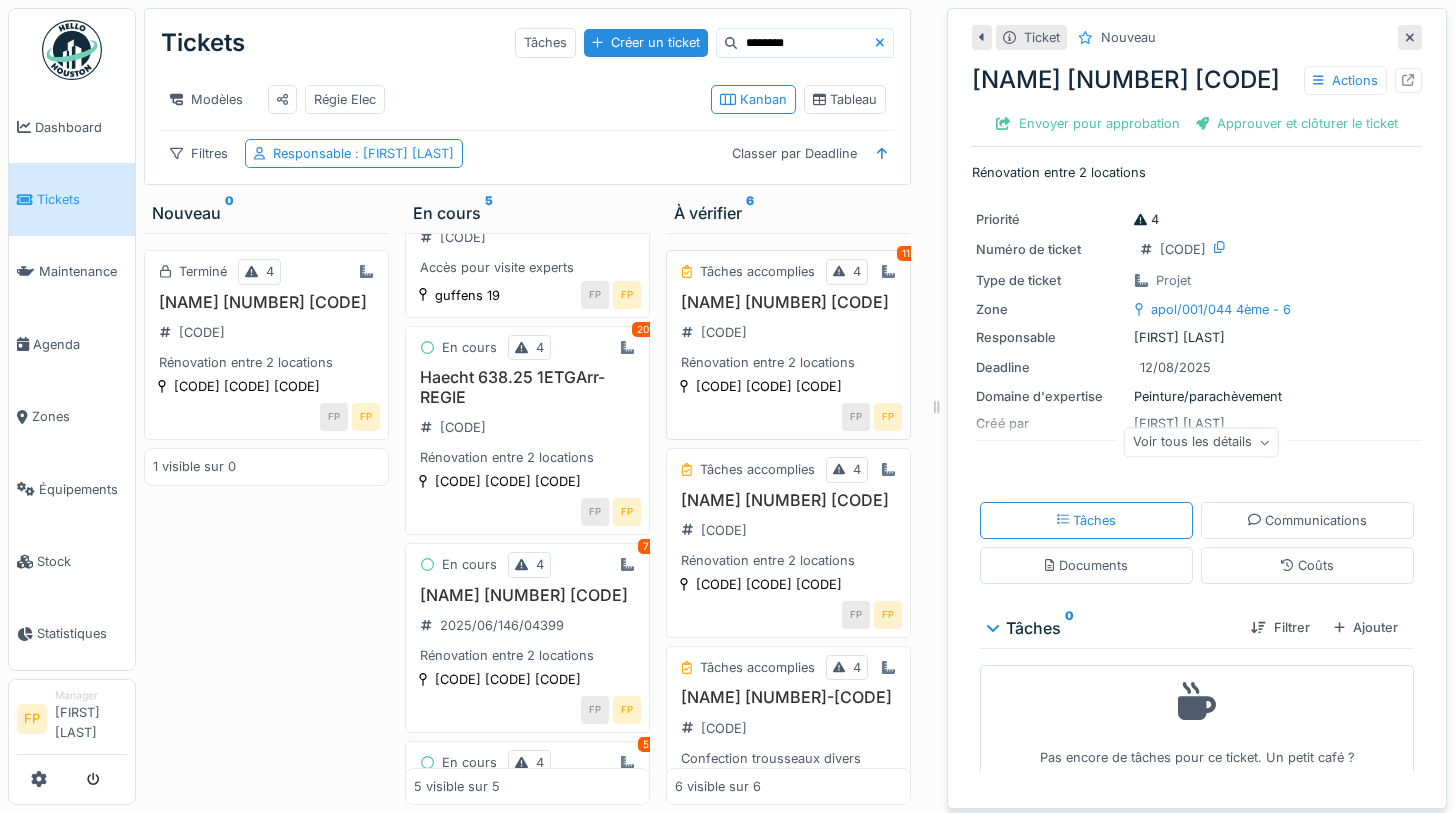 click on "[NAME] [NUMBER] [CODE]" at bounding box center [788, 302] 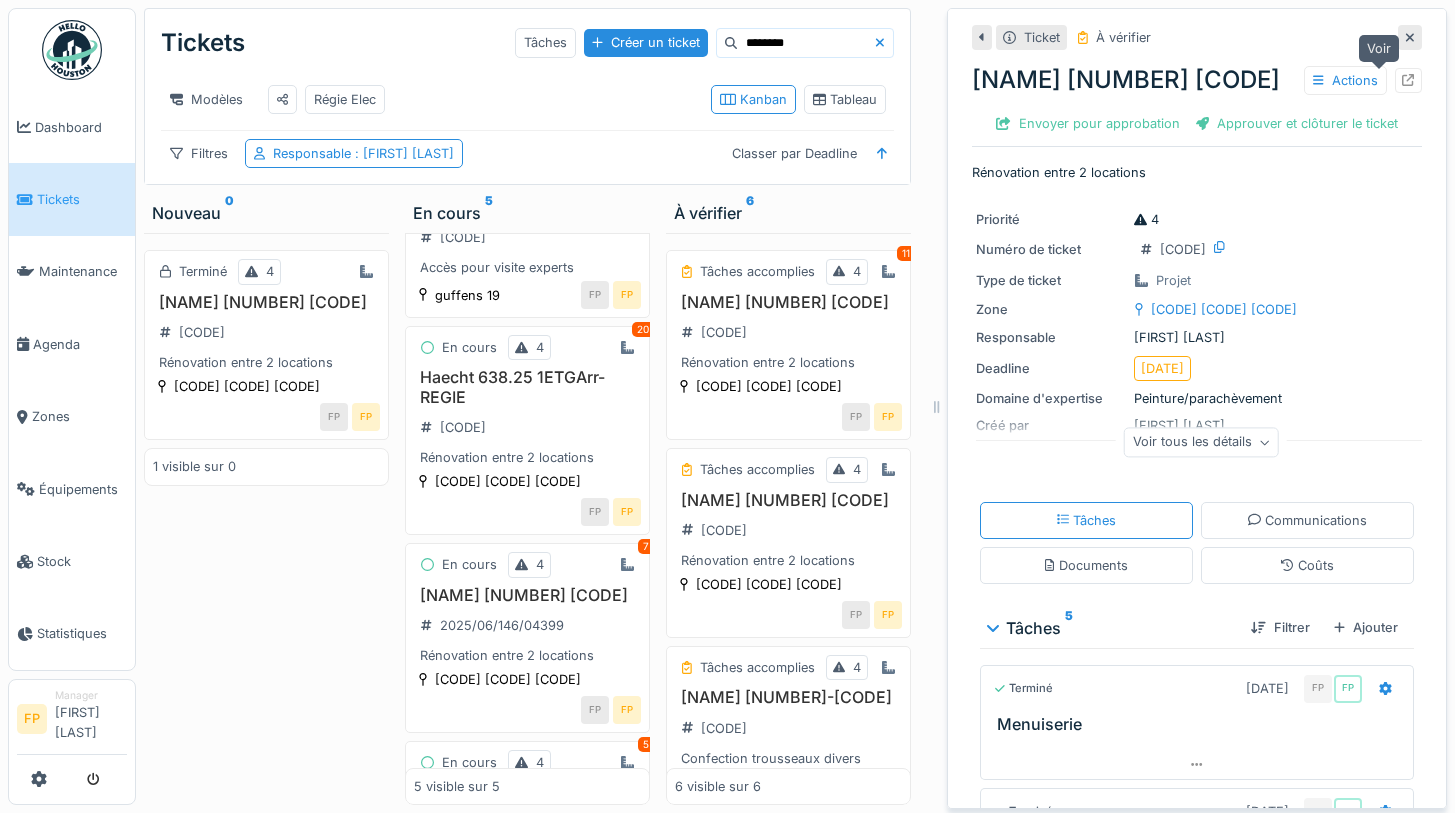 click 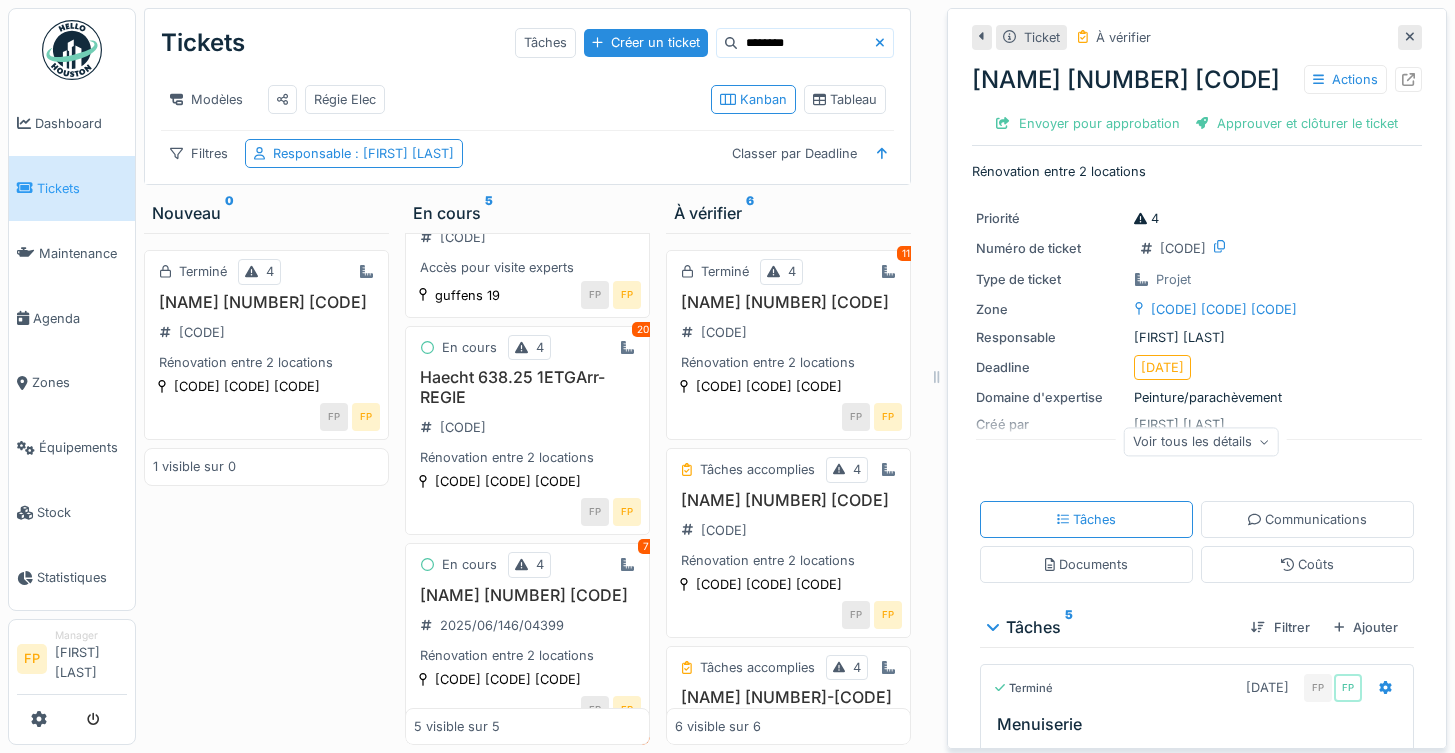 scroll, scrollTop: 312, scrollLeft: 0, axis: vertical 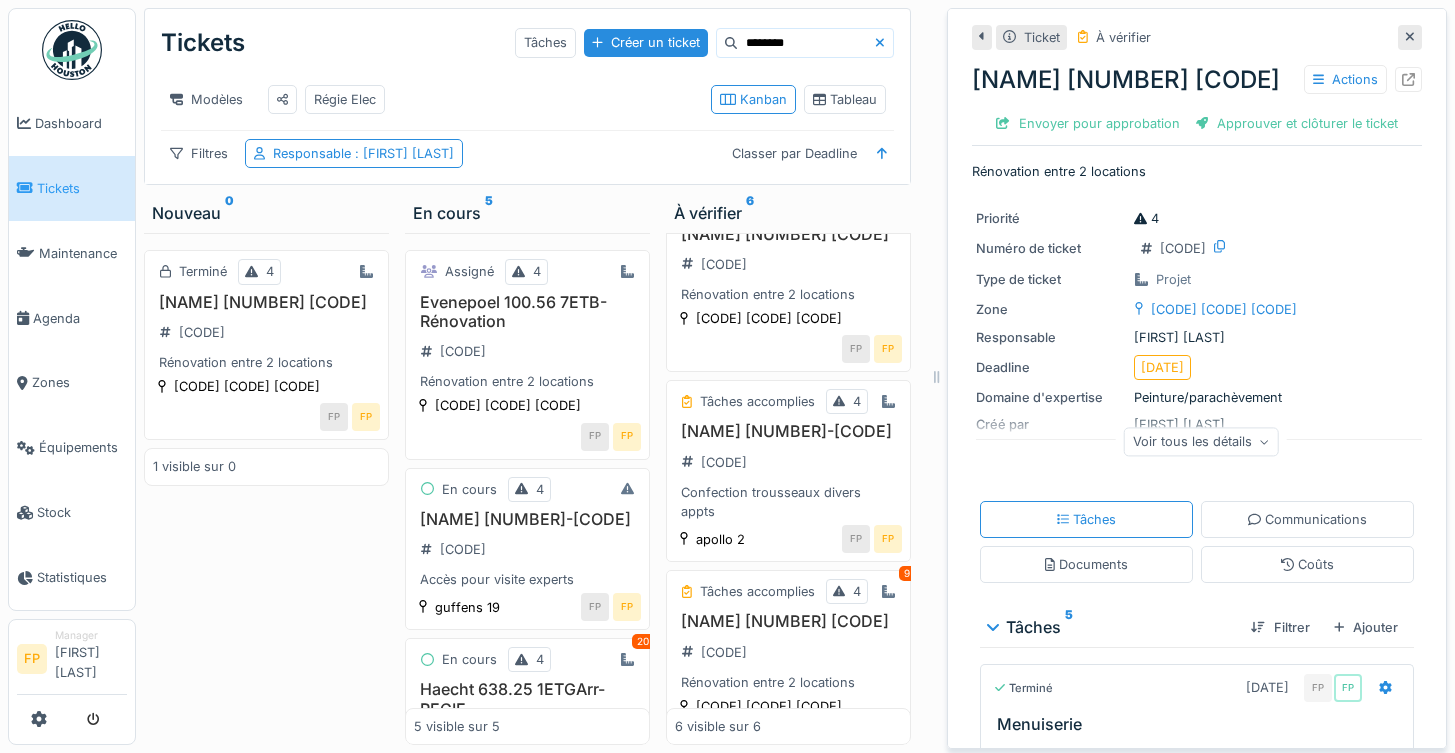 click on "********" at bounding box center (806, 43) 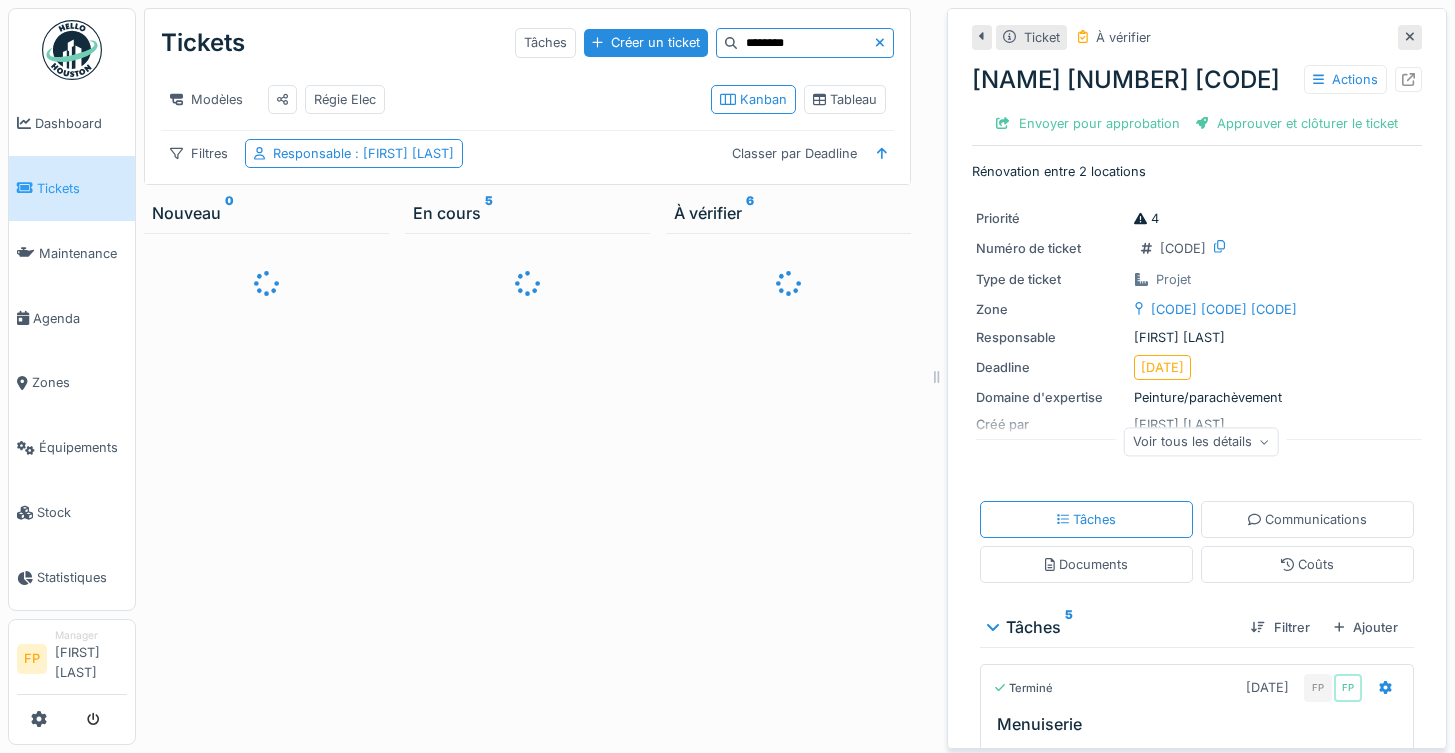 scroll, scrollTop: 0, scrollLeft: 0, axis: both 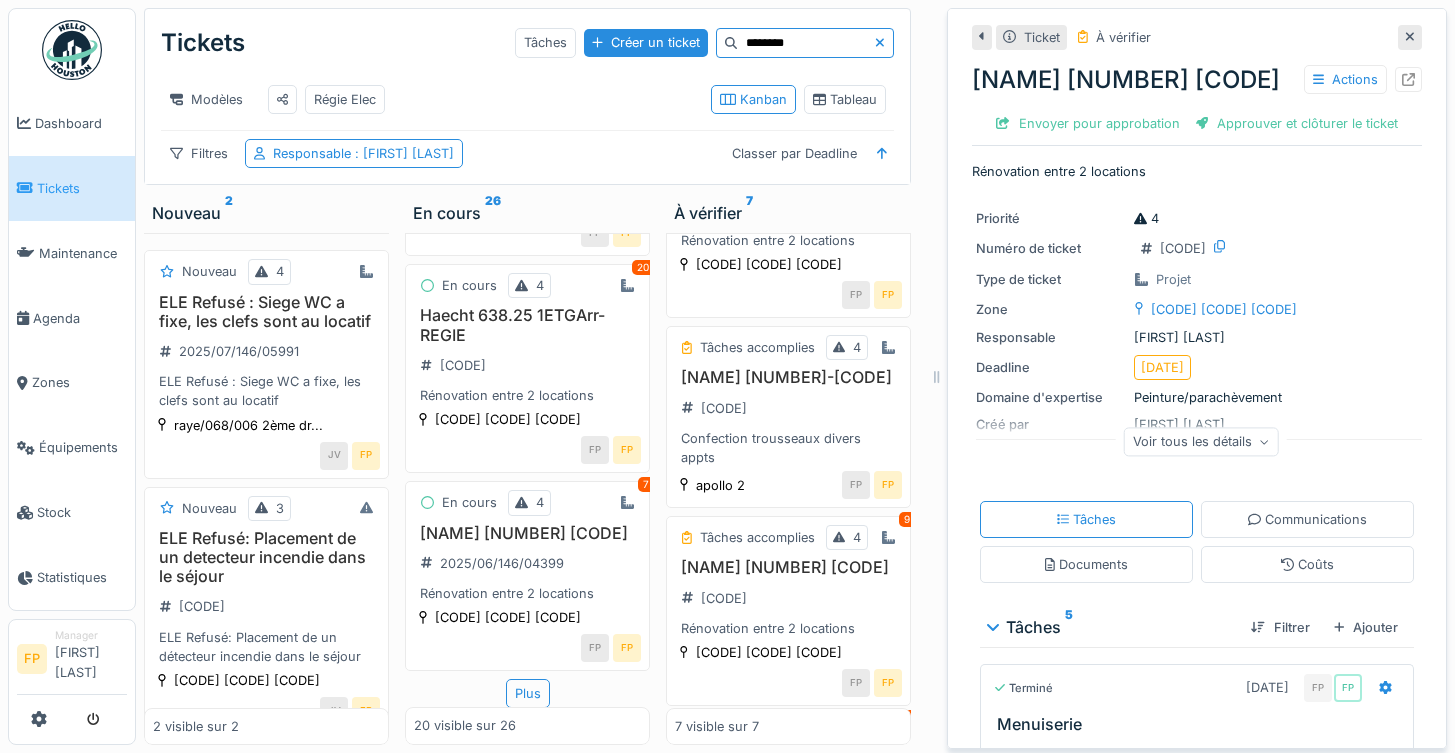 type on "********" 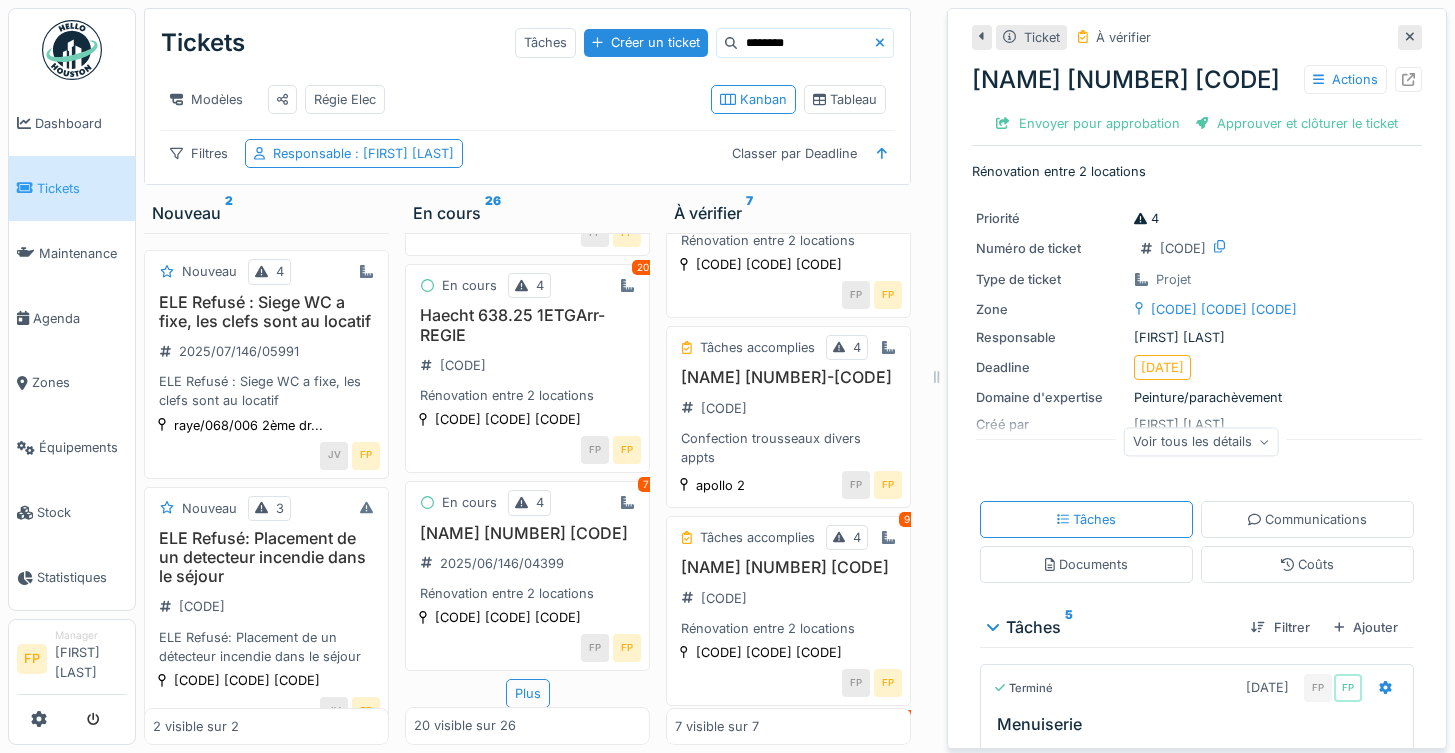 click at bounding box center [884, 42] 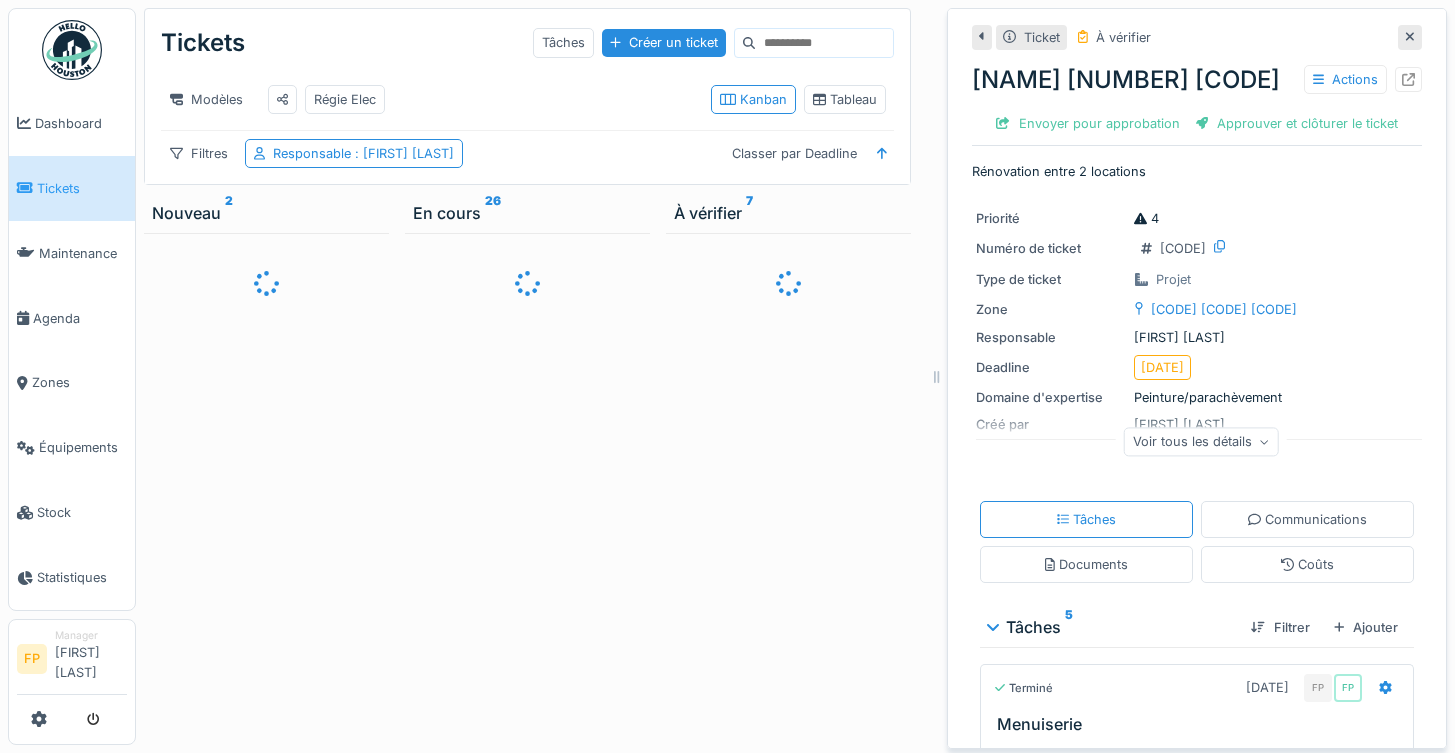 scroll, scrollTop: 0, scrollLeft: 0, axis: both 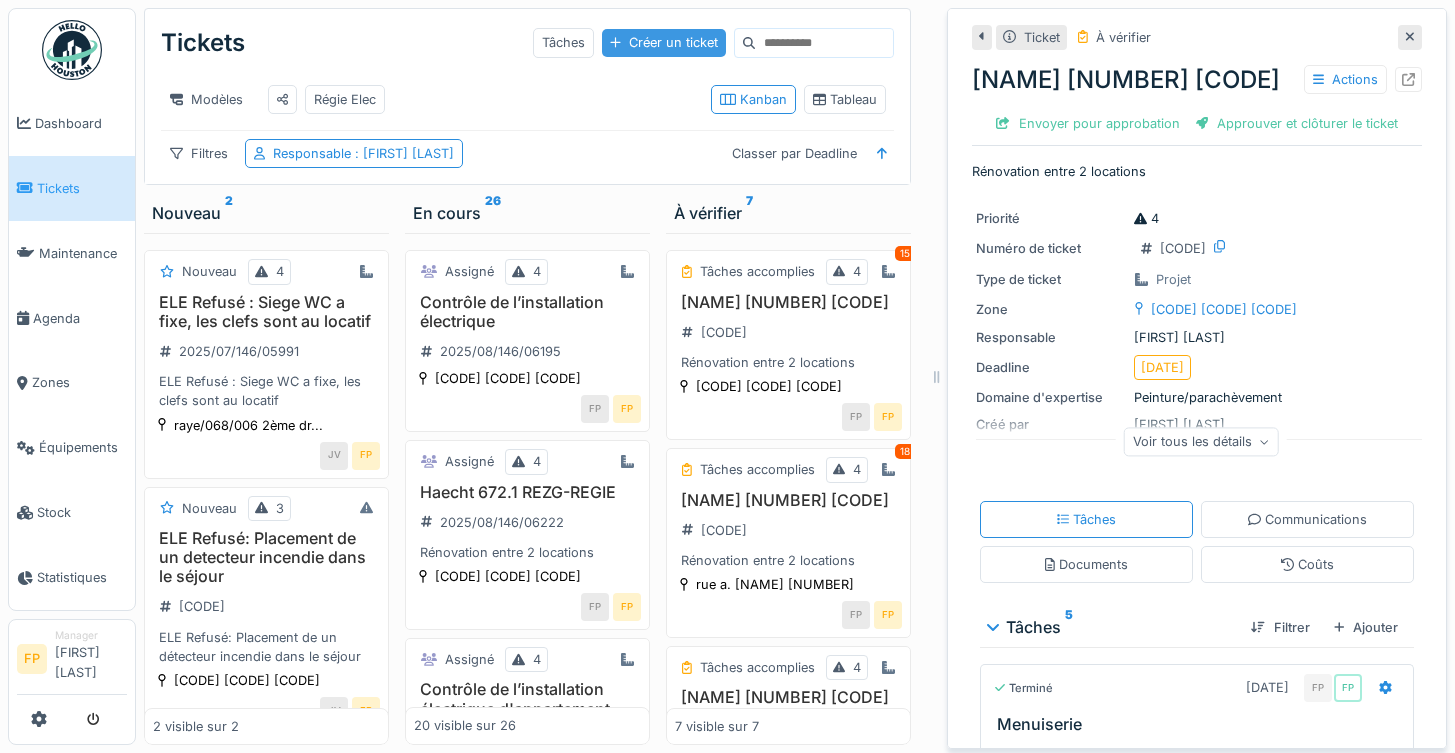 click on "Créer un ticket" at bounding box center (664, 42) 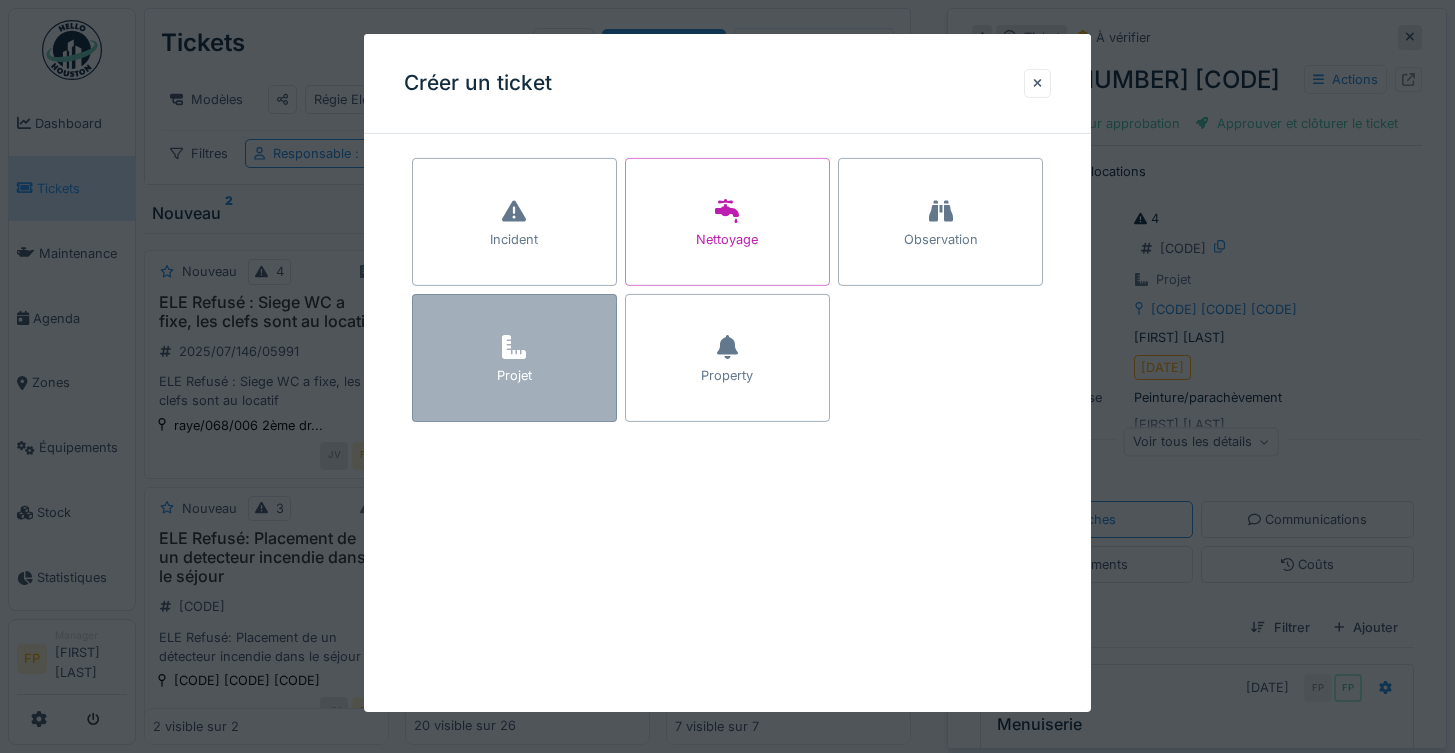 click on "Projet" at bounding box center (514, 375) 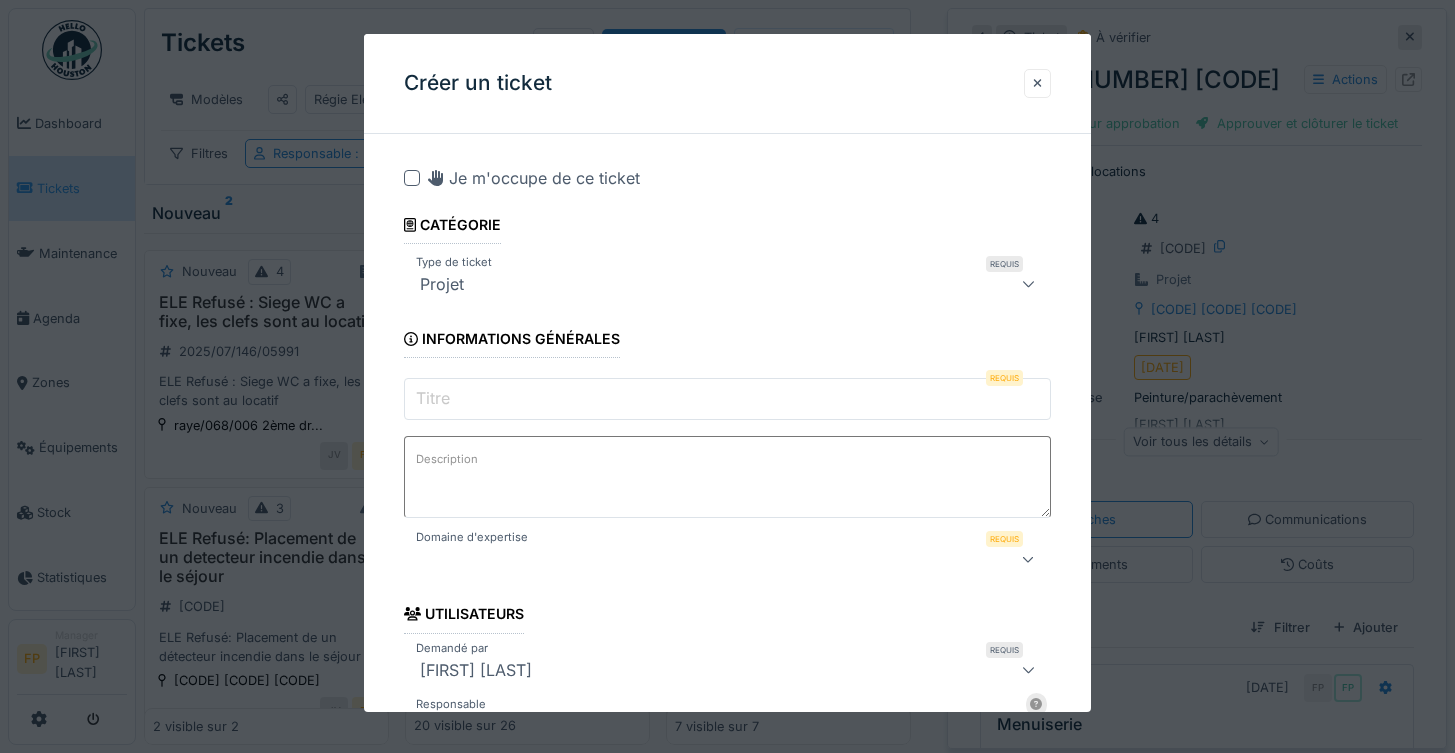 click on "Titre" at bounding box center [728, 399] 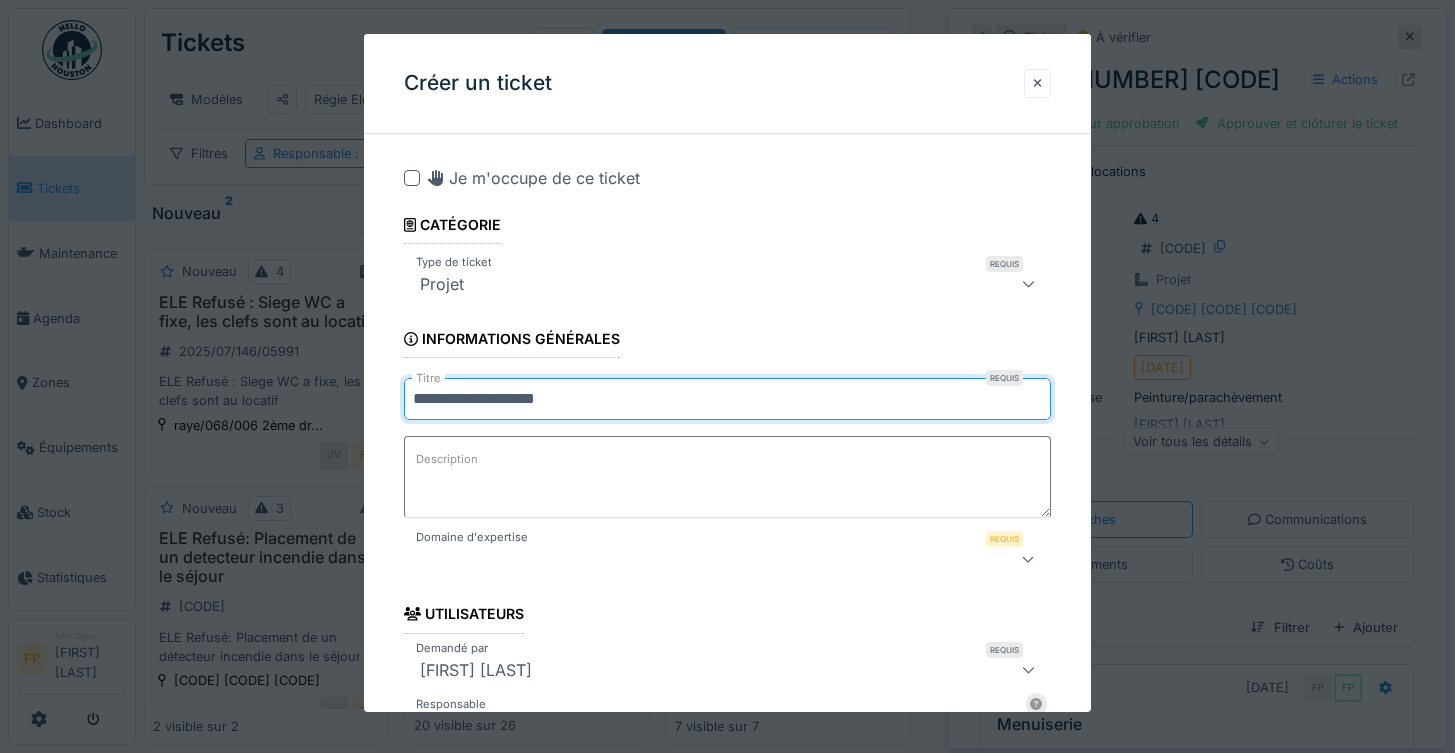 type on "**********" 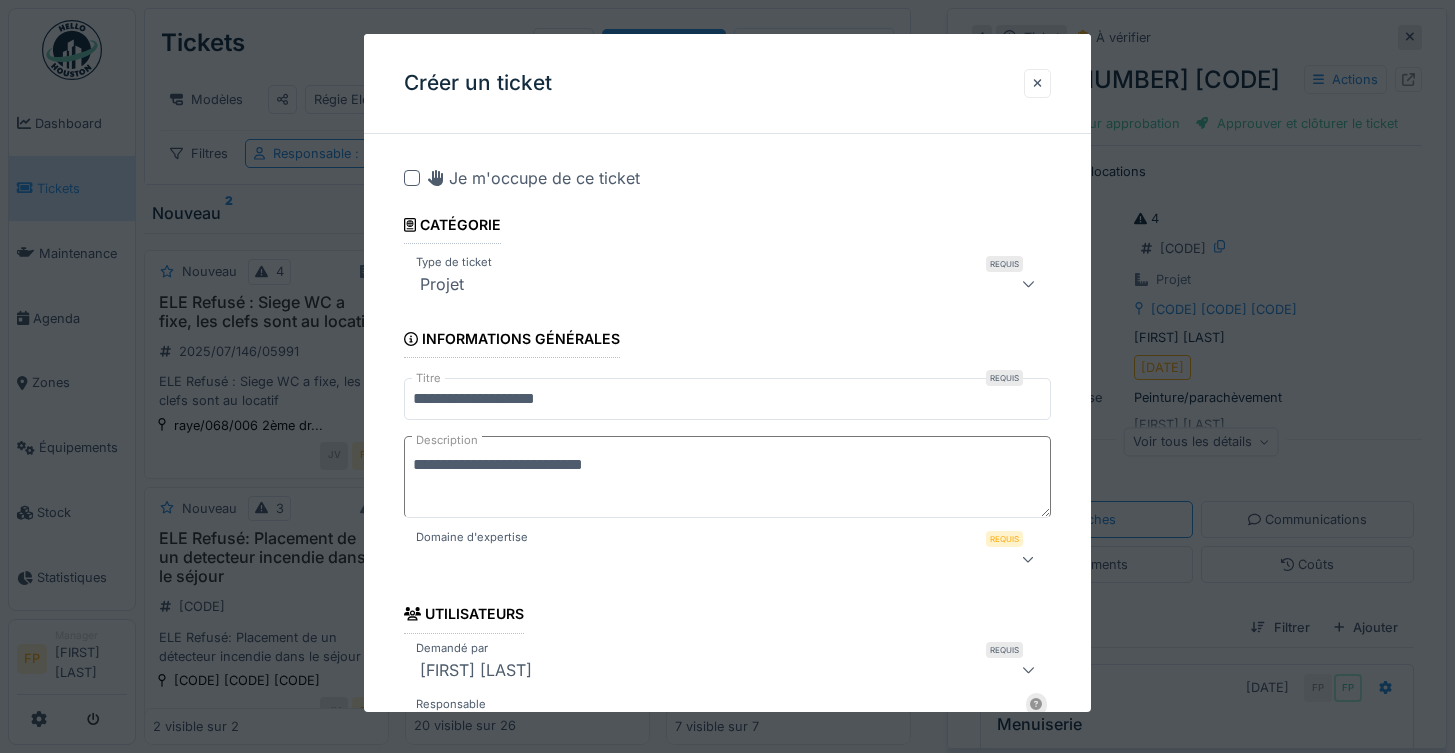 type on "**********" 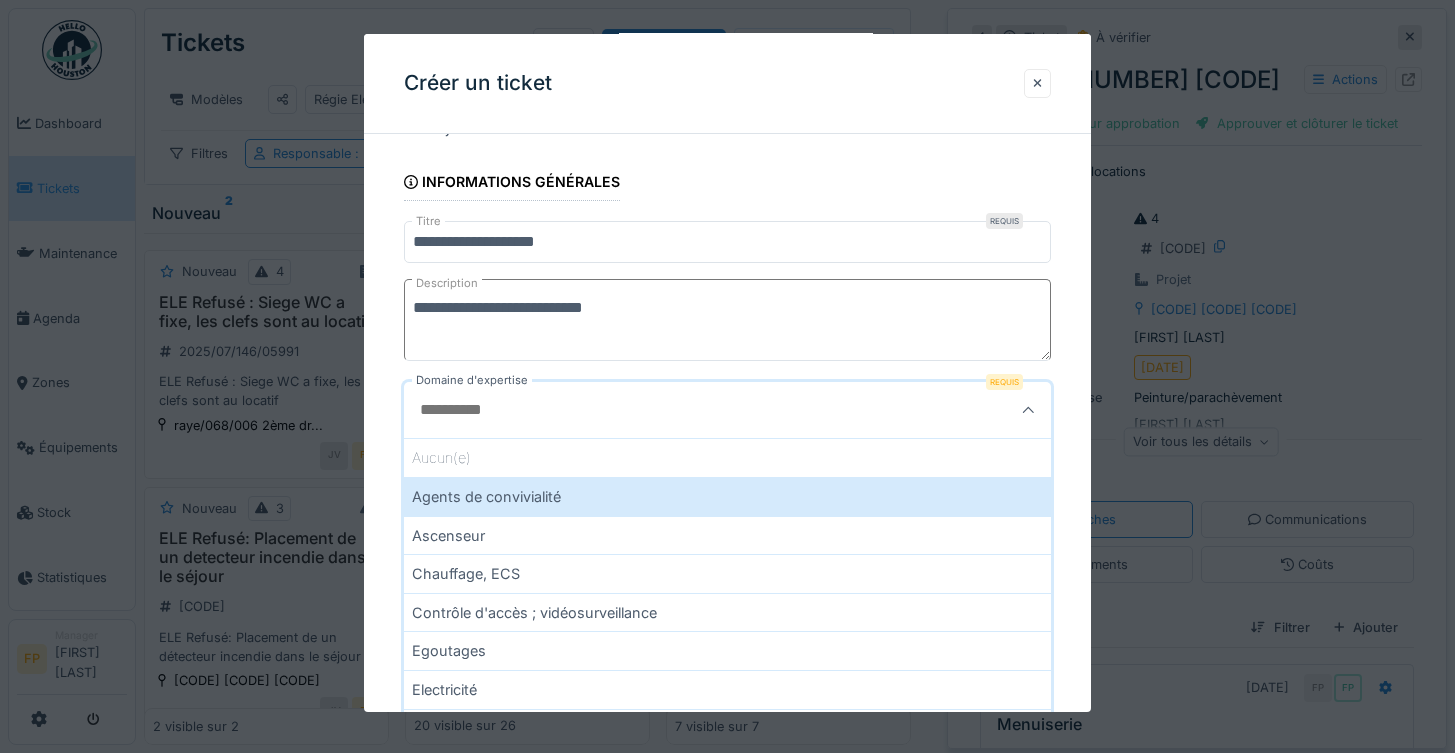 scroll, scrollTop: 700, scrollLeft: 0, axis: vertical 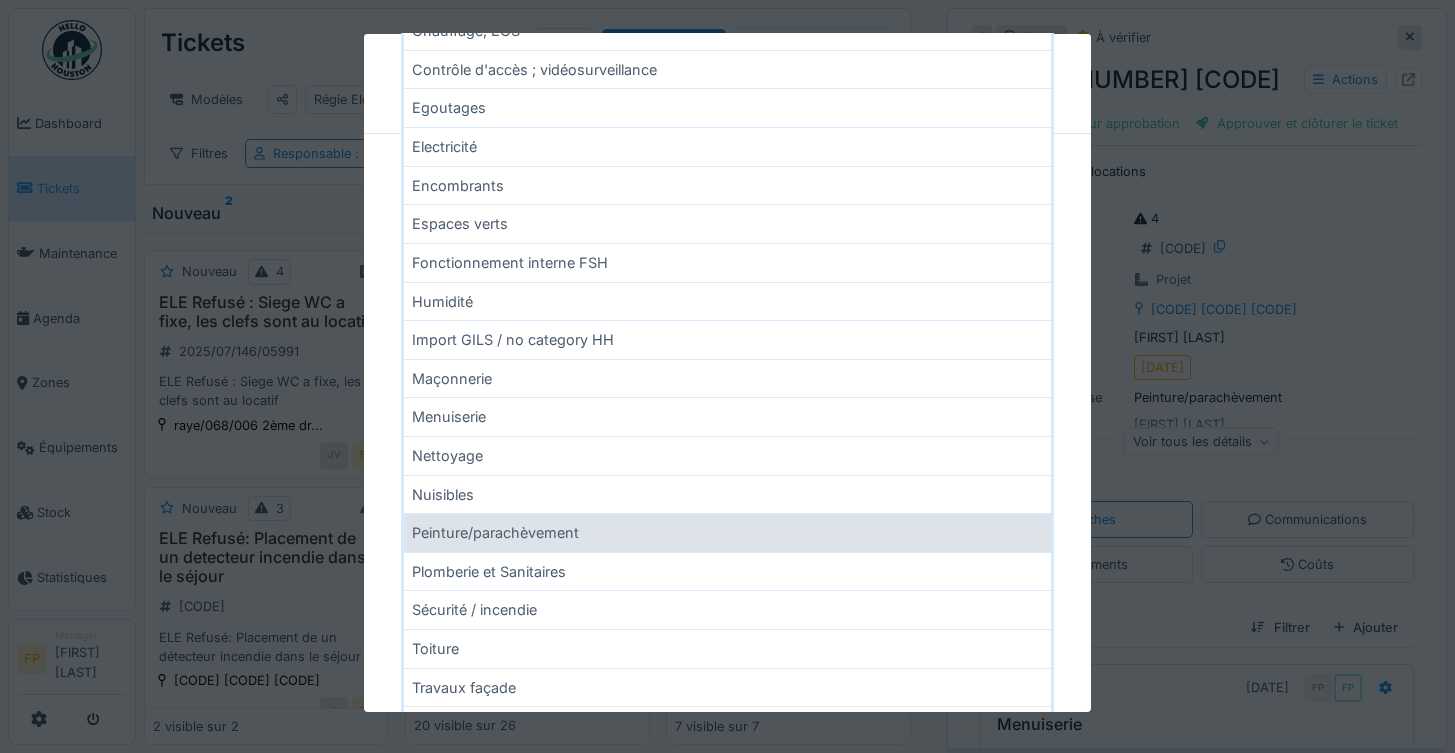 click on "Peinture/parachèvement" at bounding box center [728, 532] 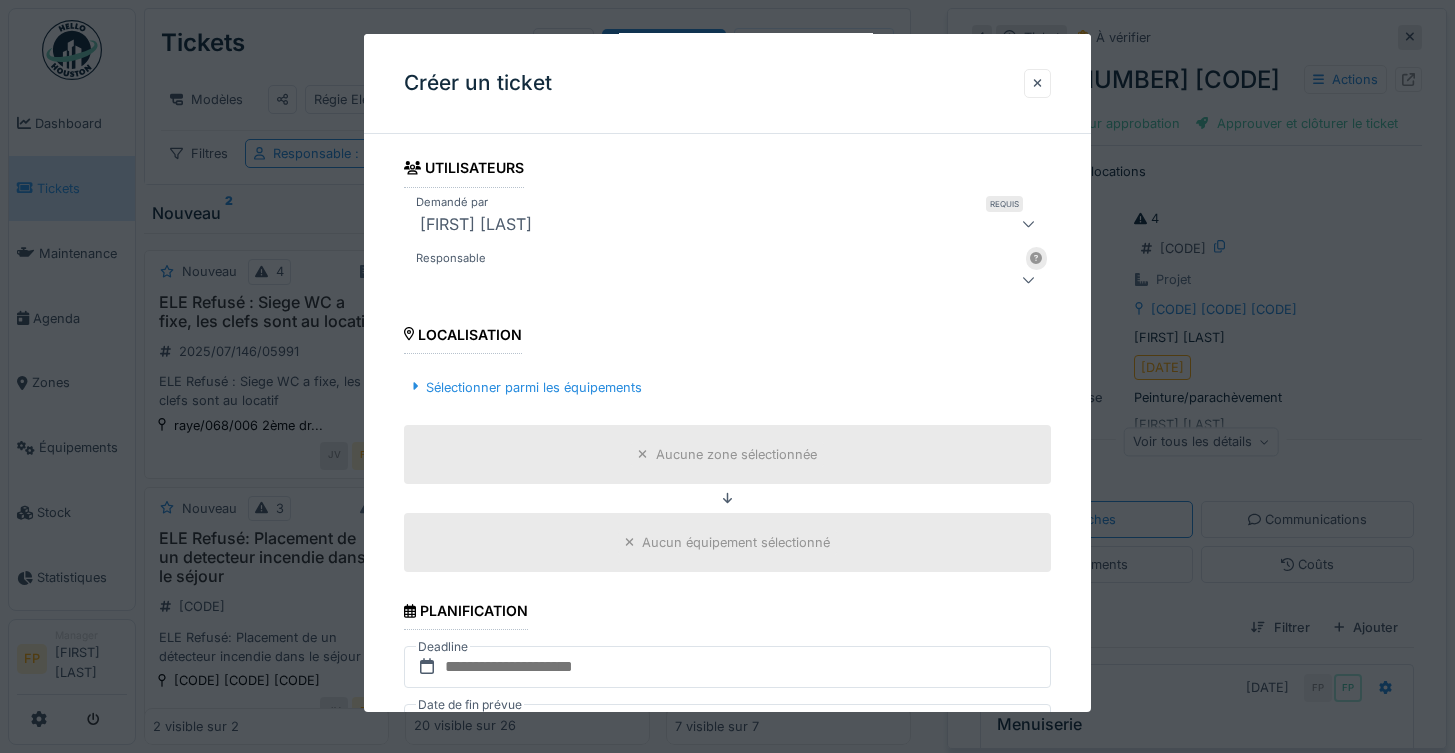 scroll, scrollTop: 332, scrollLeft: 0, axis: vertical 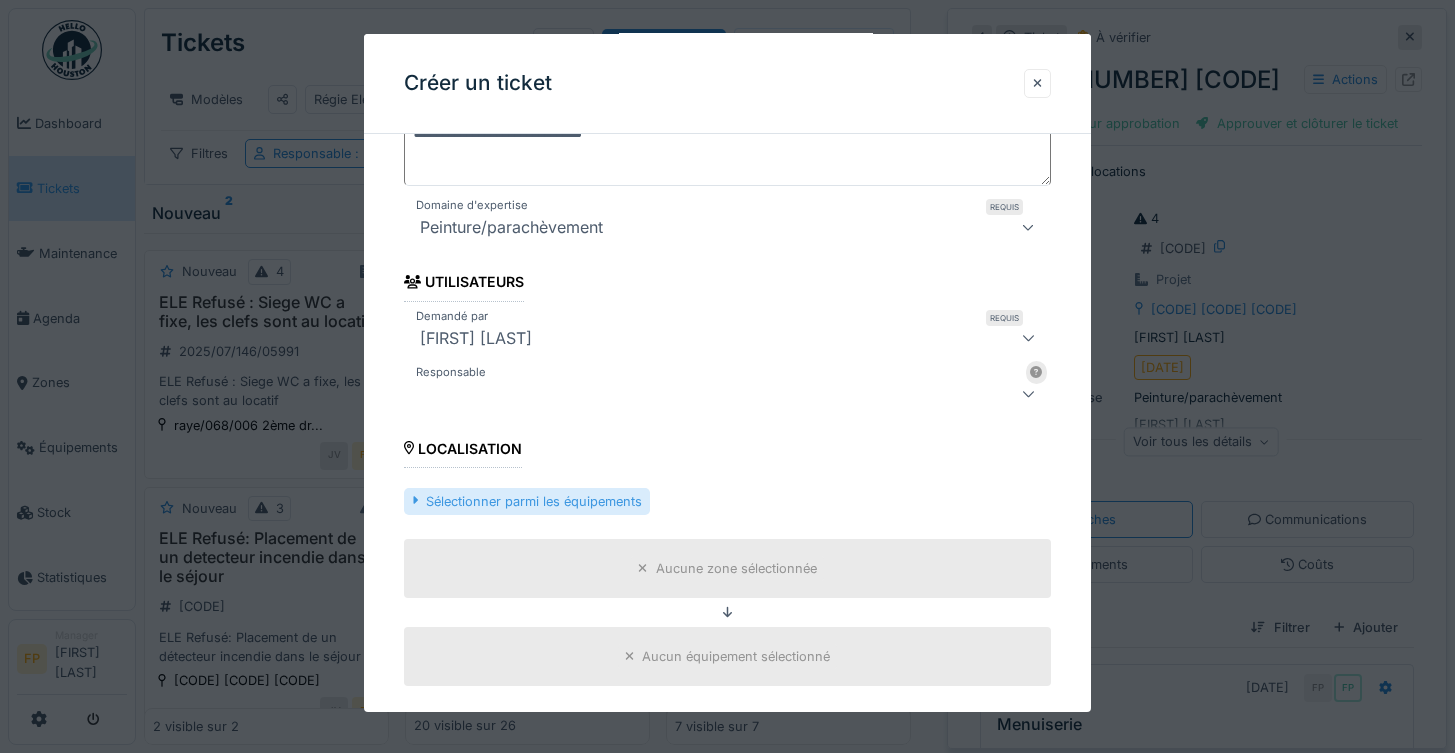 click on "Sélectionner parmi les équipements" at bounding box center [527, 501] 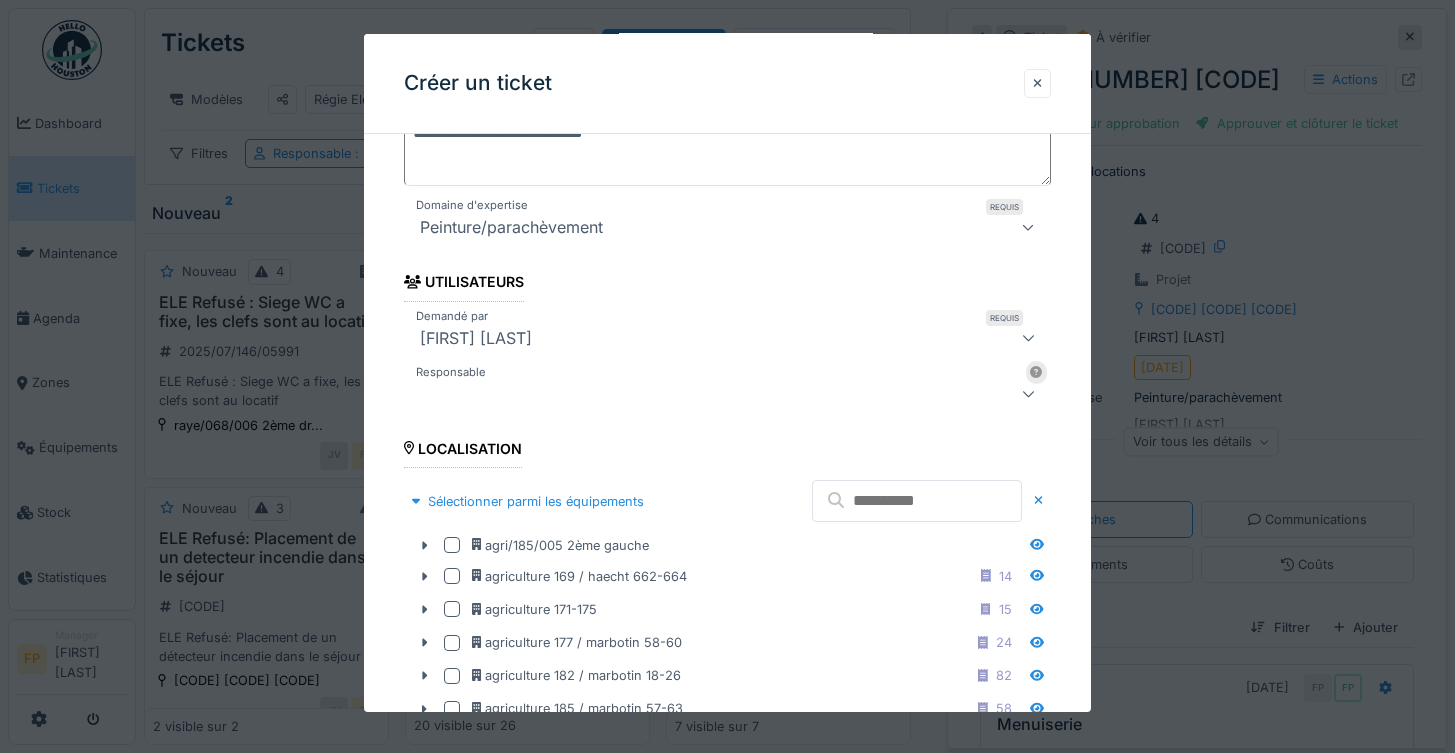 click at bounding box center [917, 501] 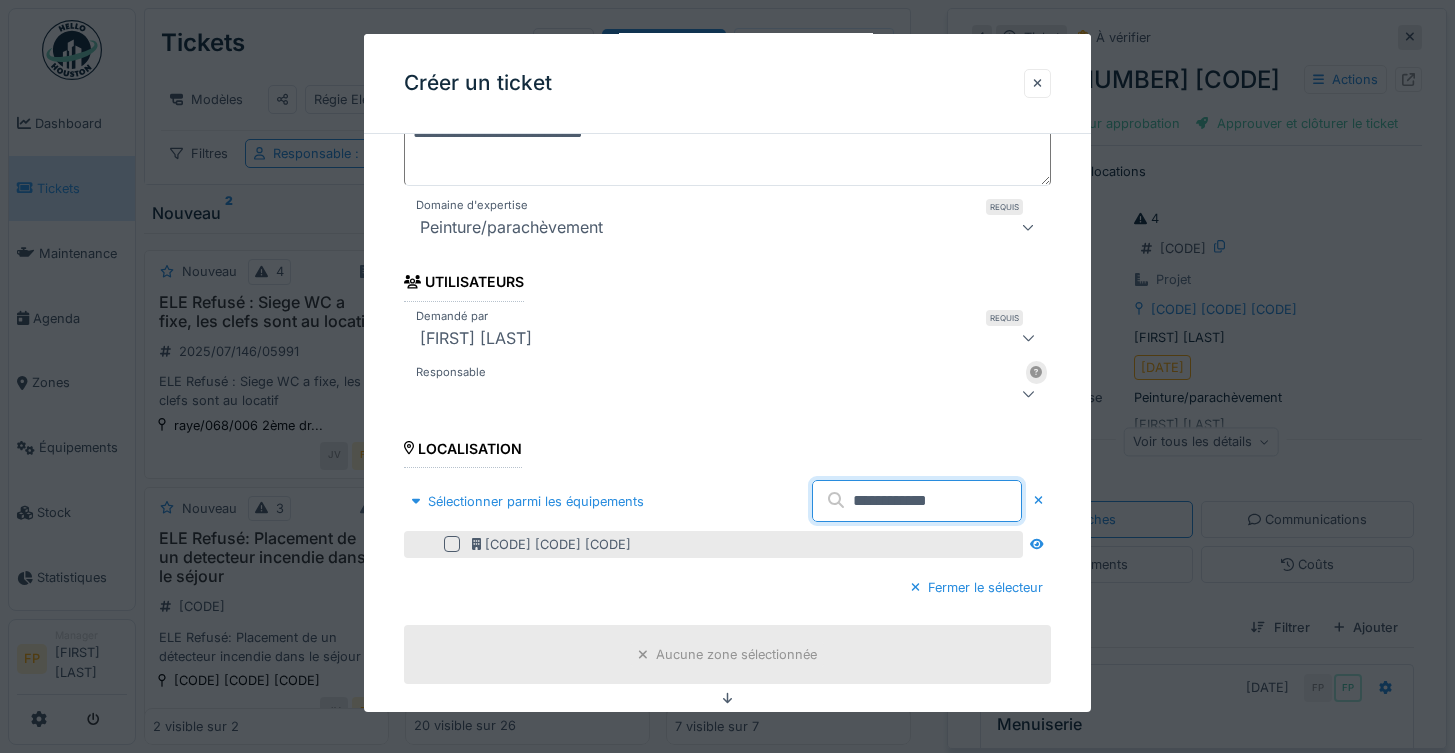 type on "**********" 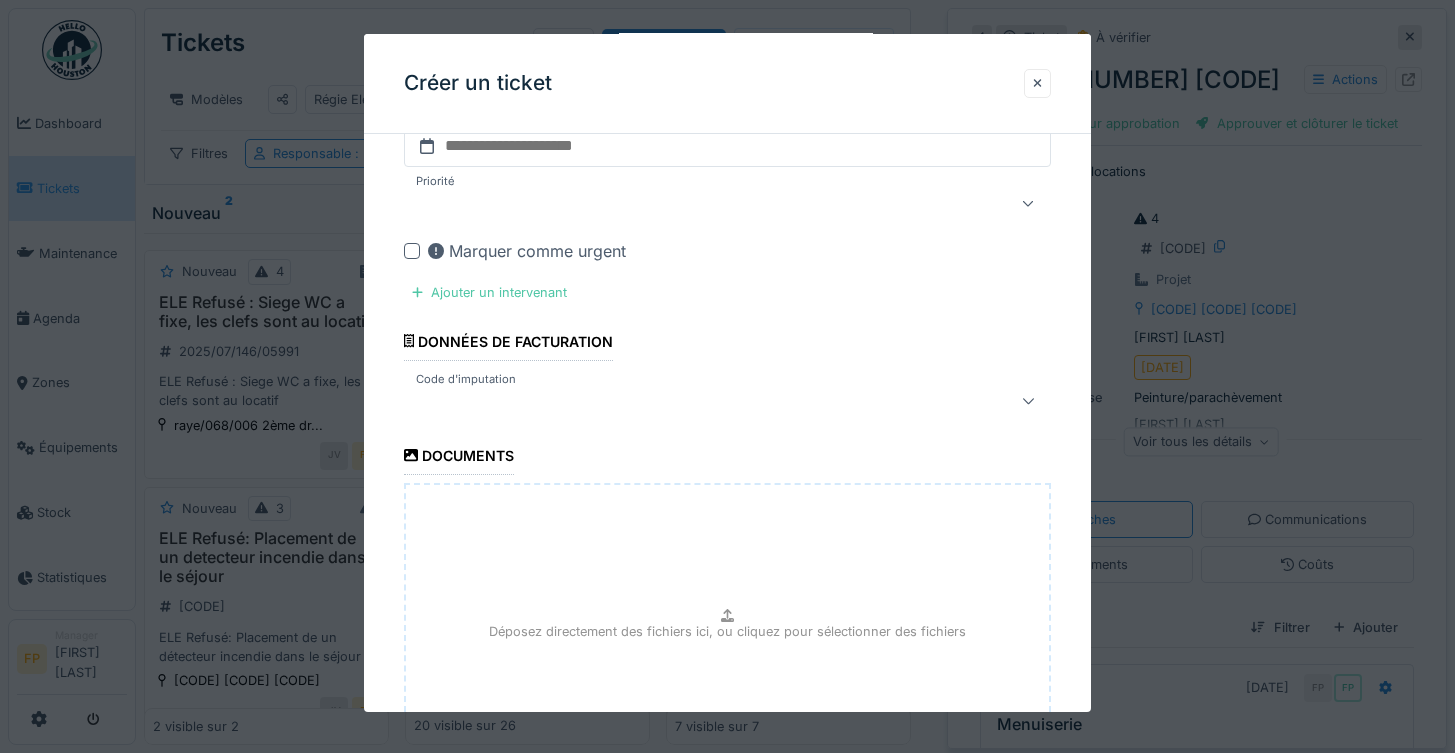 scroll, scrollTop: 1318, scrollLeft: 0, axis: vertical 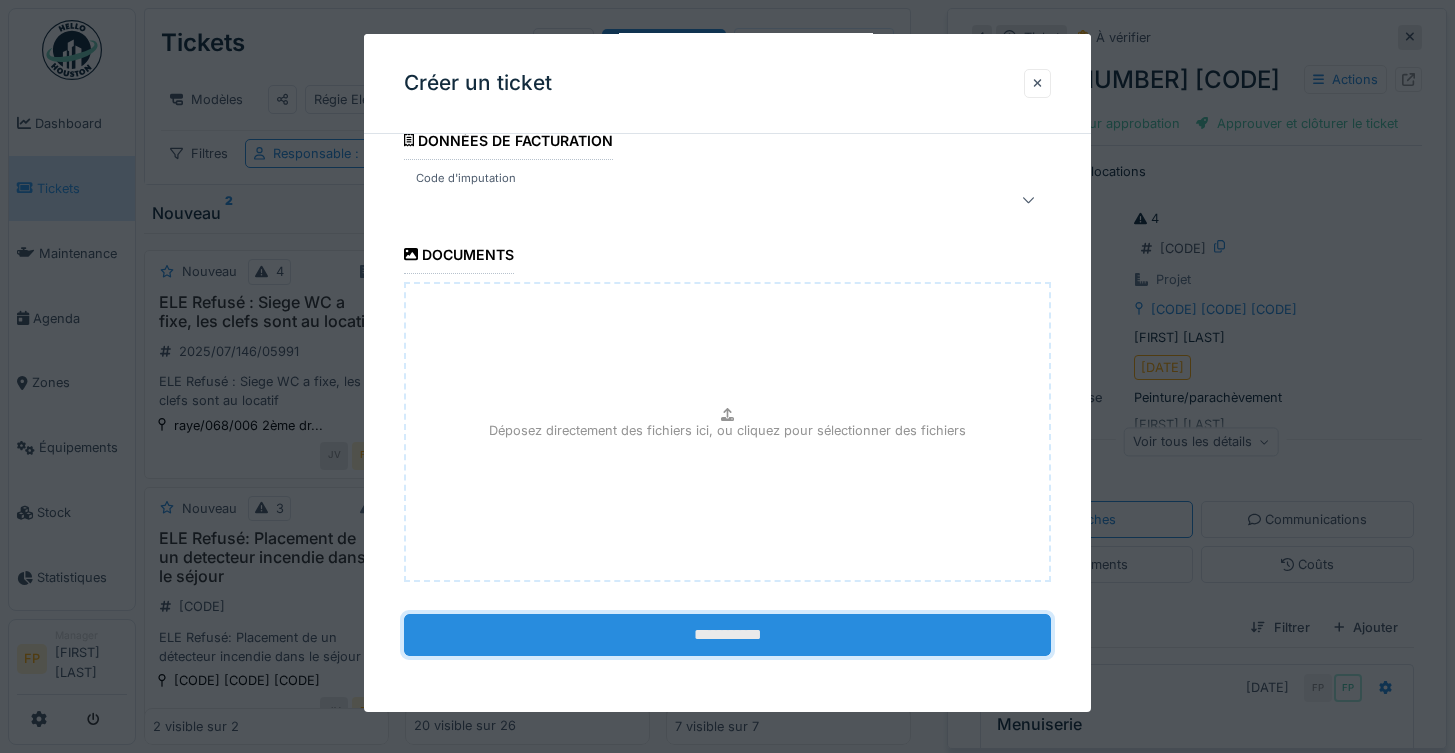 click on "**********" at bounding box center [728, 635] 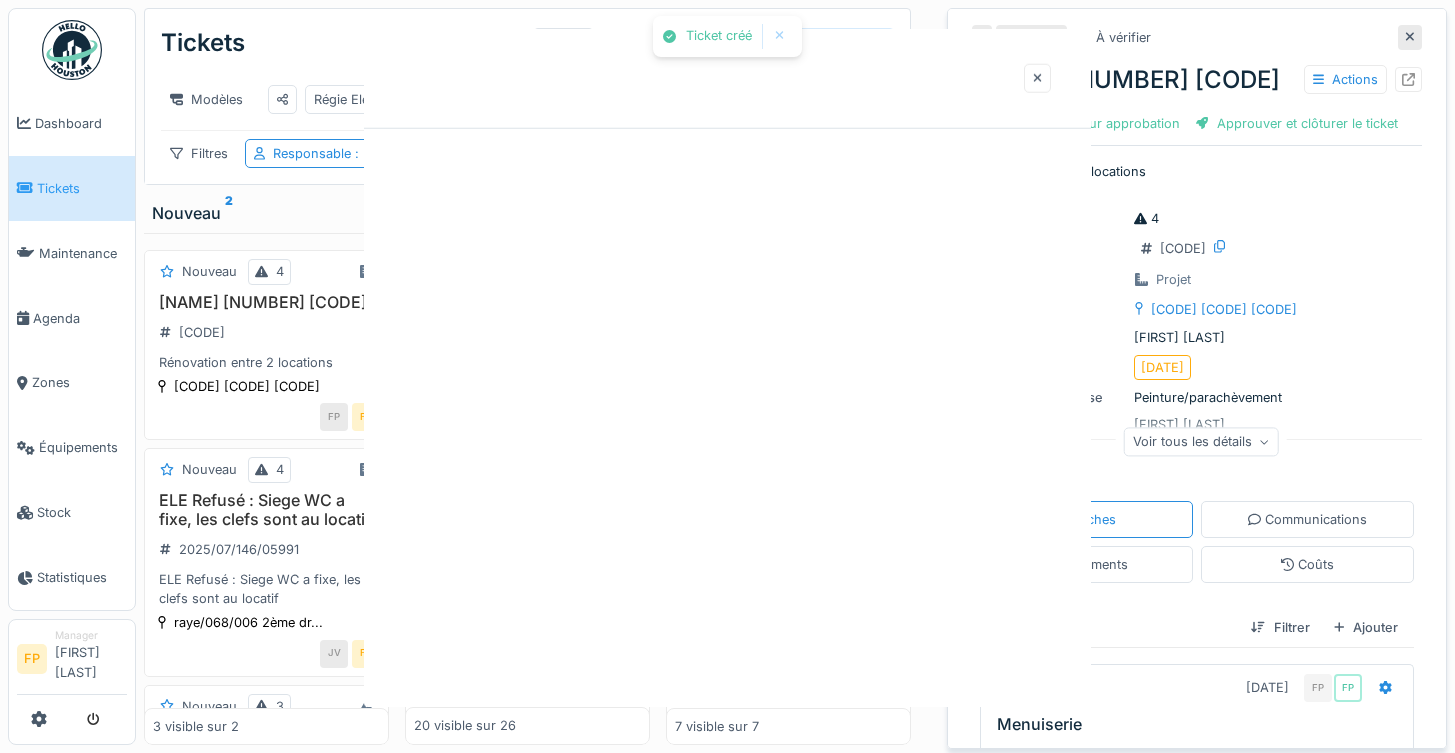 scroll, scrollTop: 0, scrollLeft: 0, axis: both 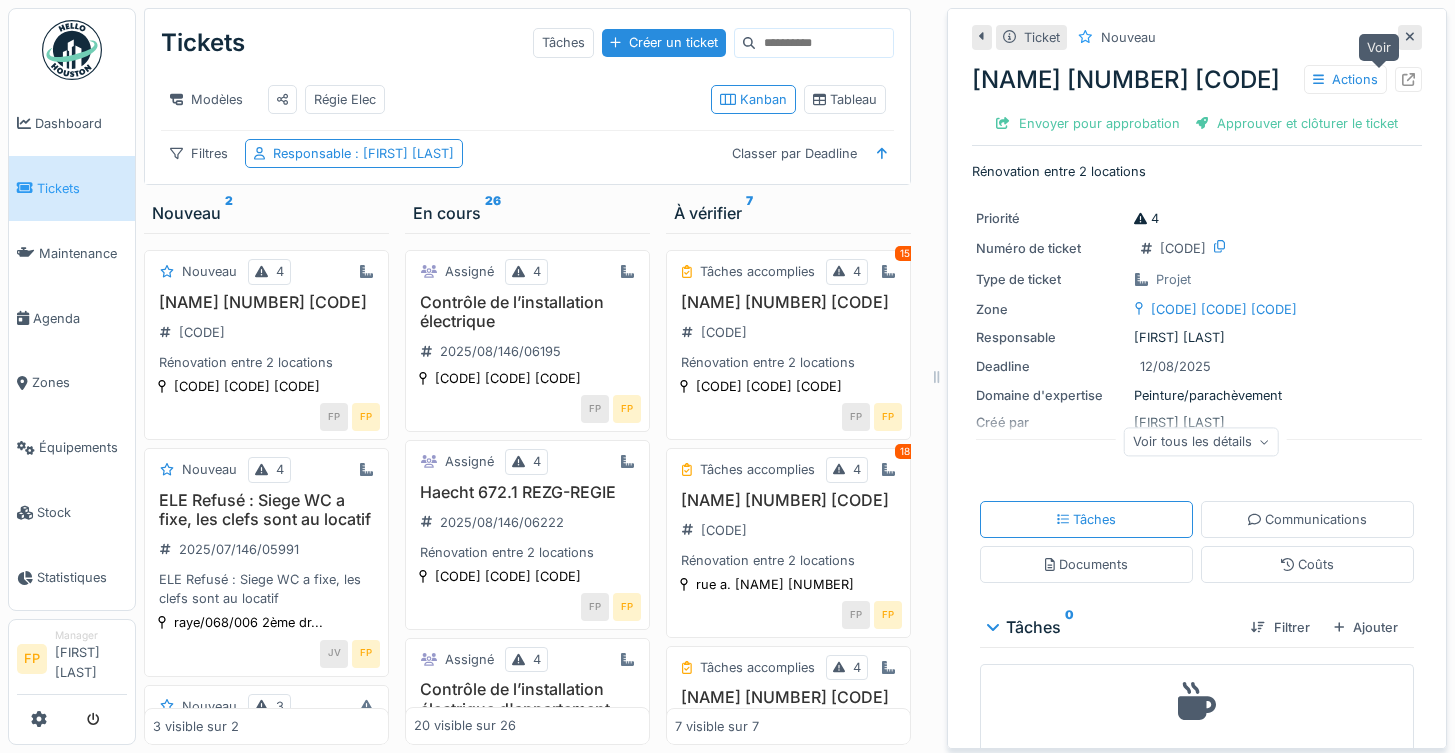 click 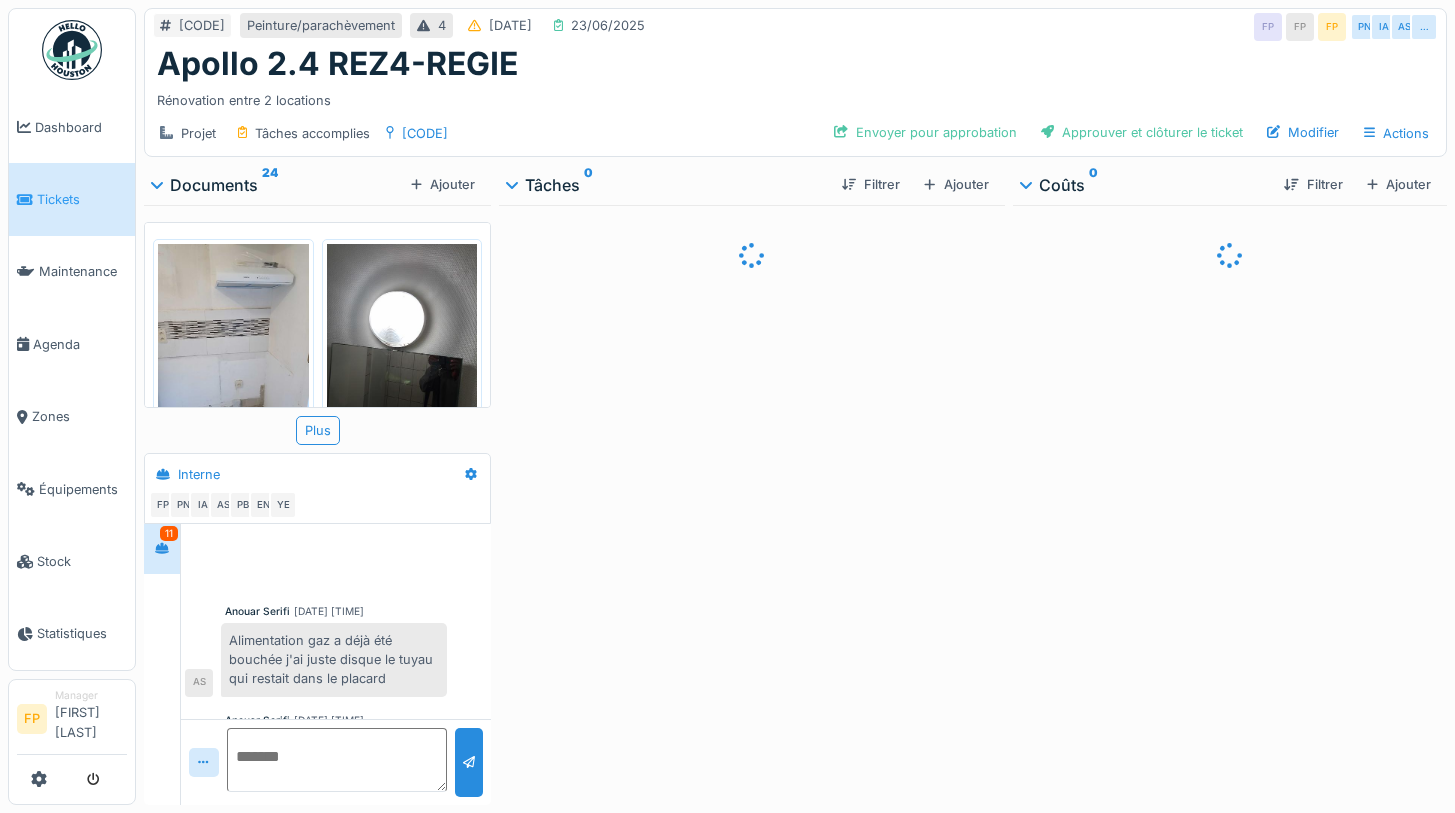 scroll, scrollTop: 0, scrollLeft: 0, axis: both 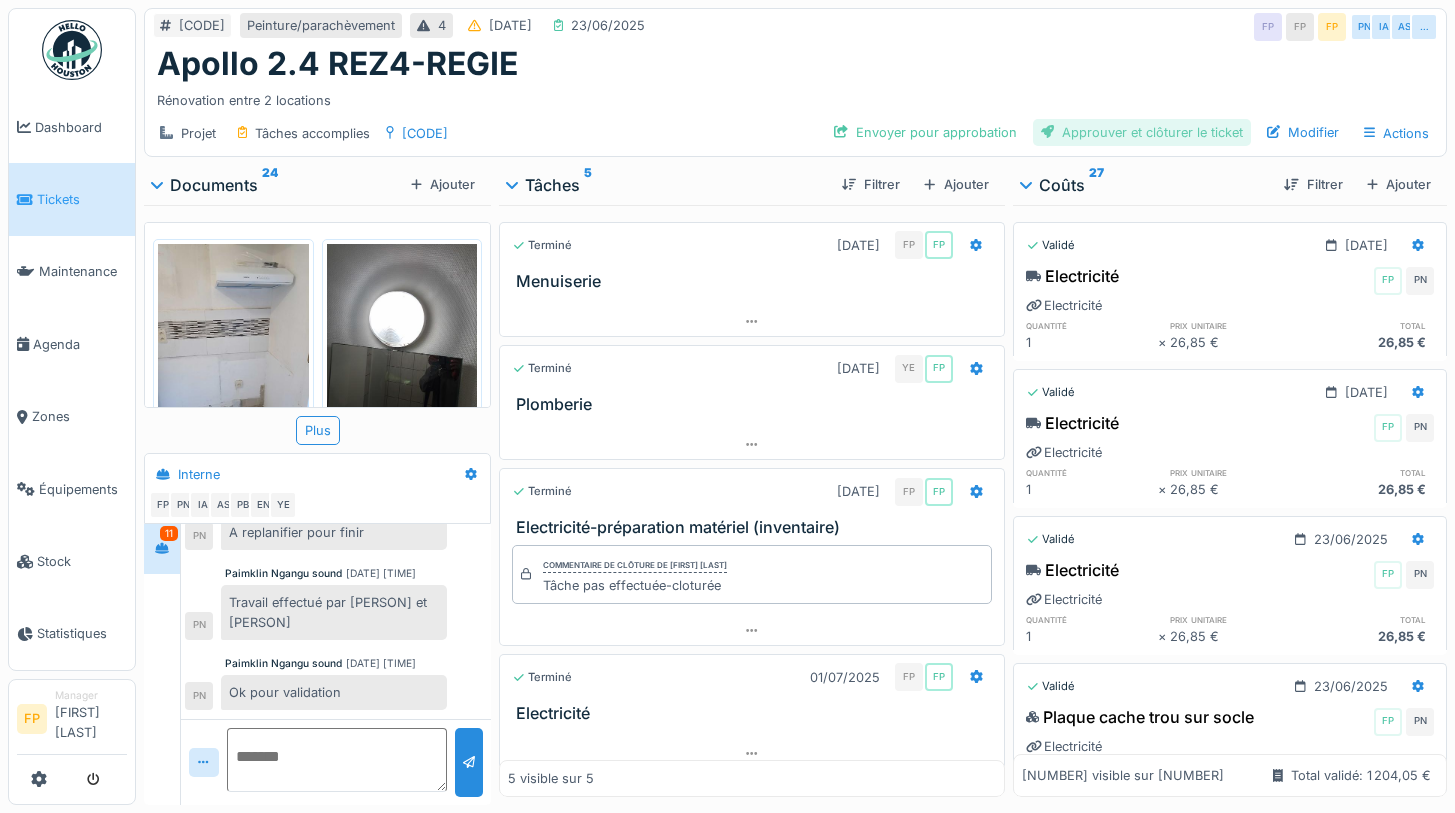 click on "Approuver et clôturer le ticket" at bounding box center (1142, 132) 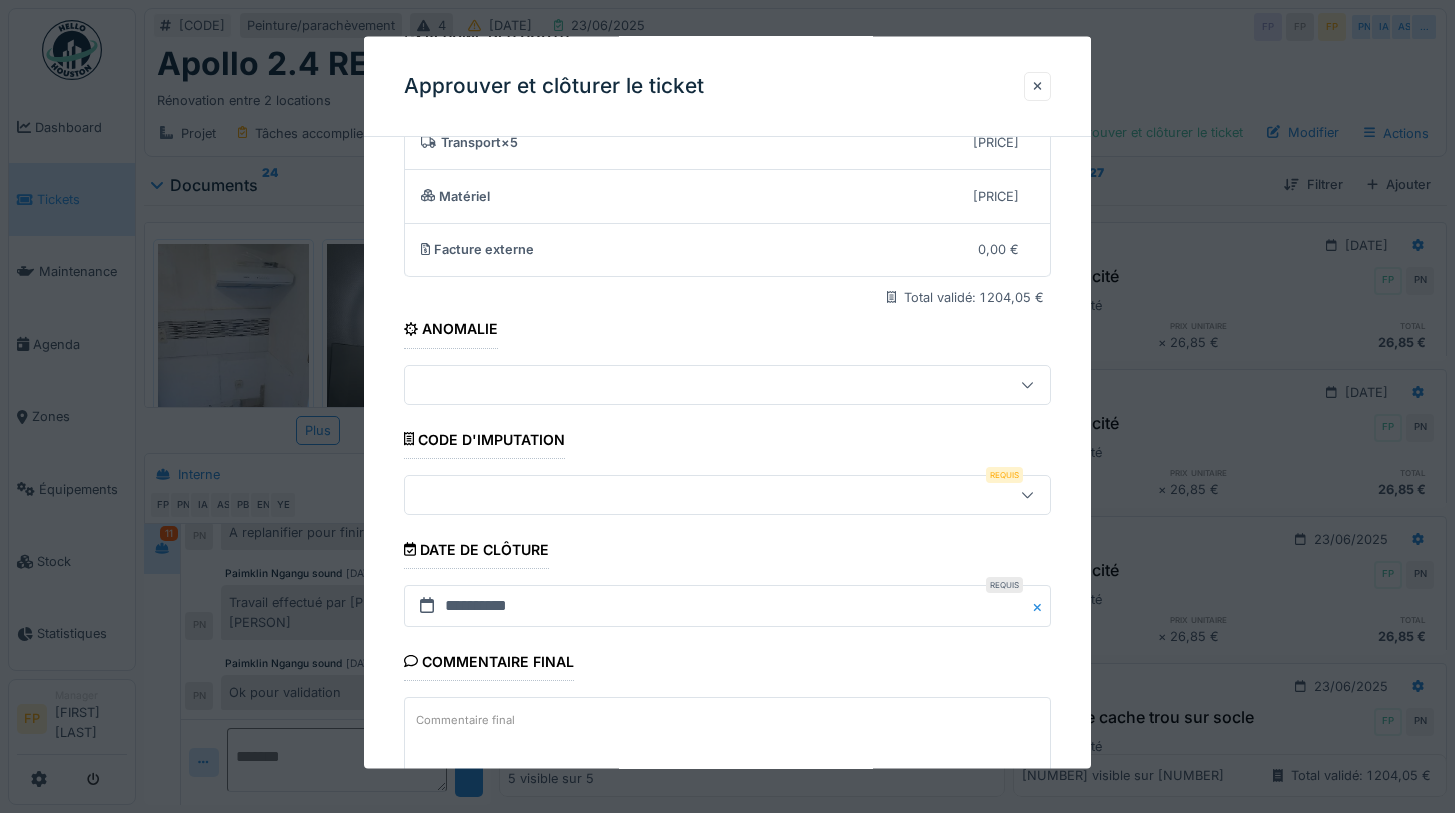 scroll, scrollTop: 267, scrollLeft: 0, axis: vertical 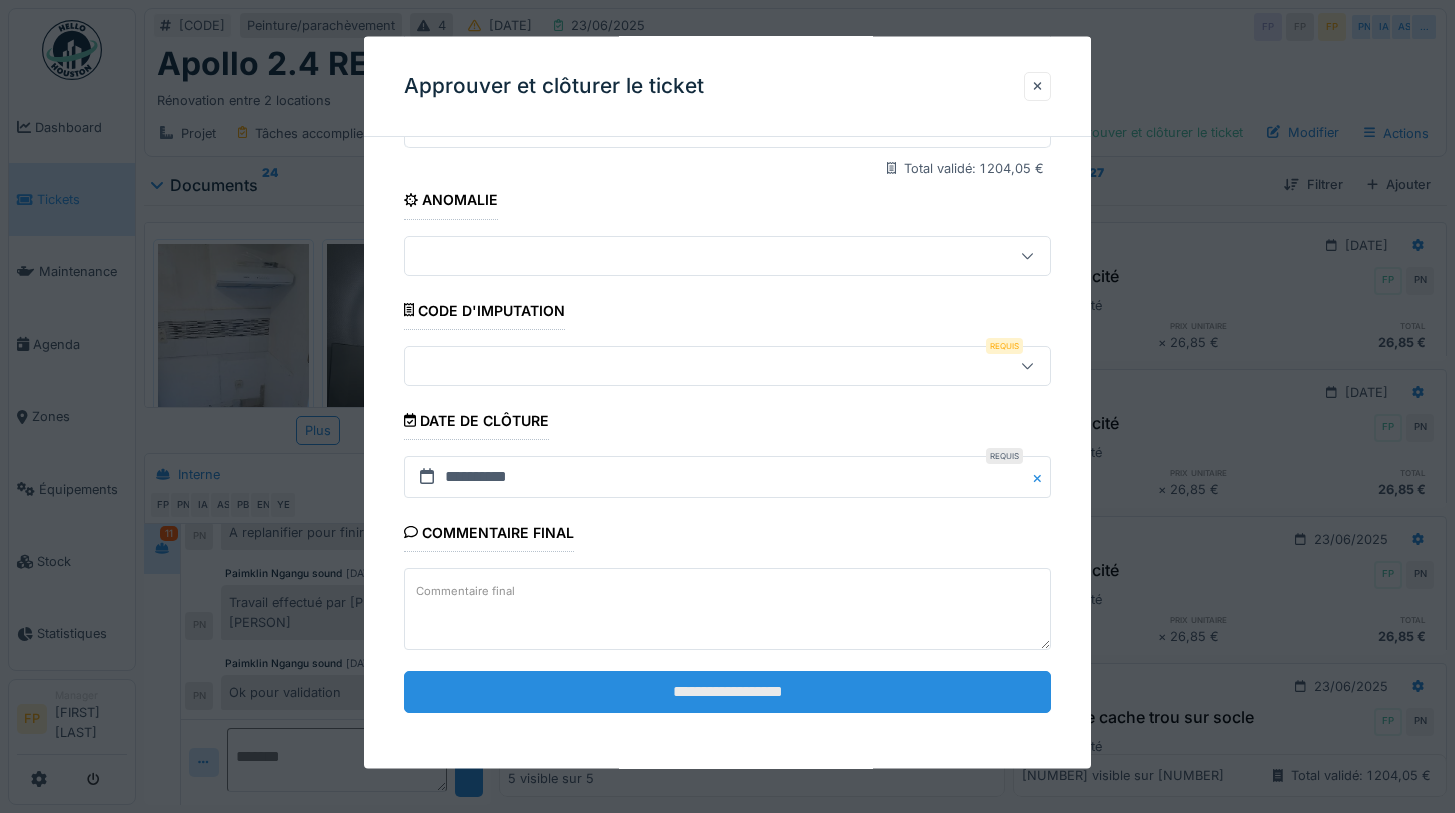 click on "**********" at bounding box center (728, 692) 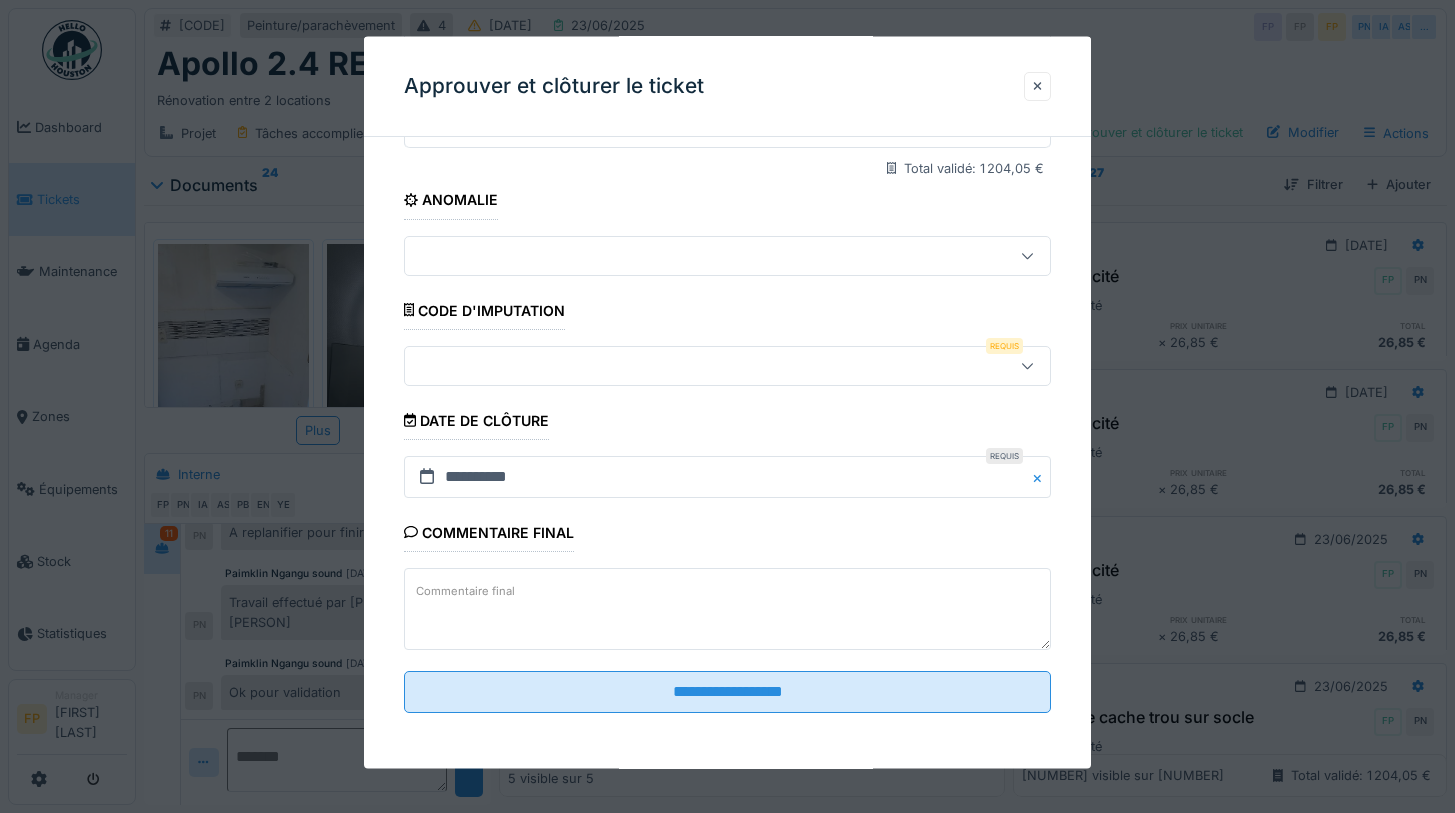 click at bounding box center (728, 365) 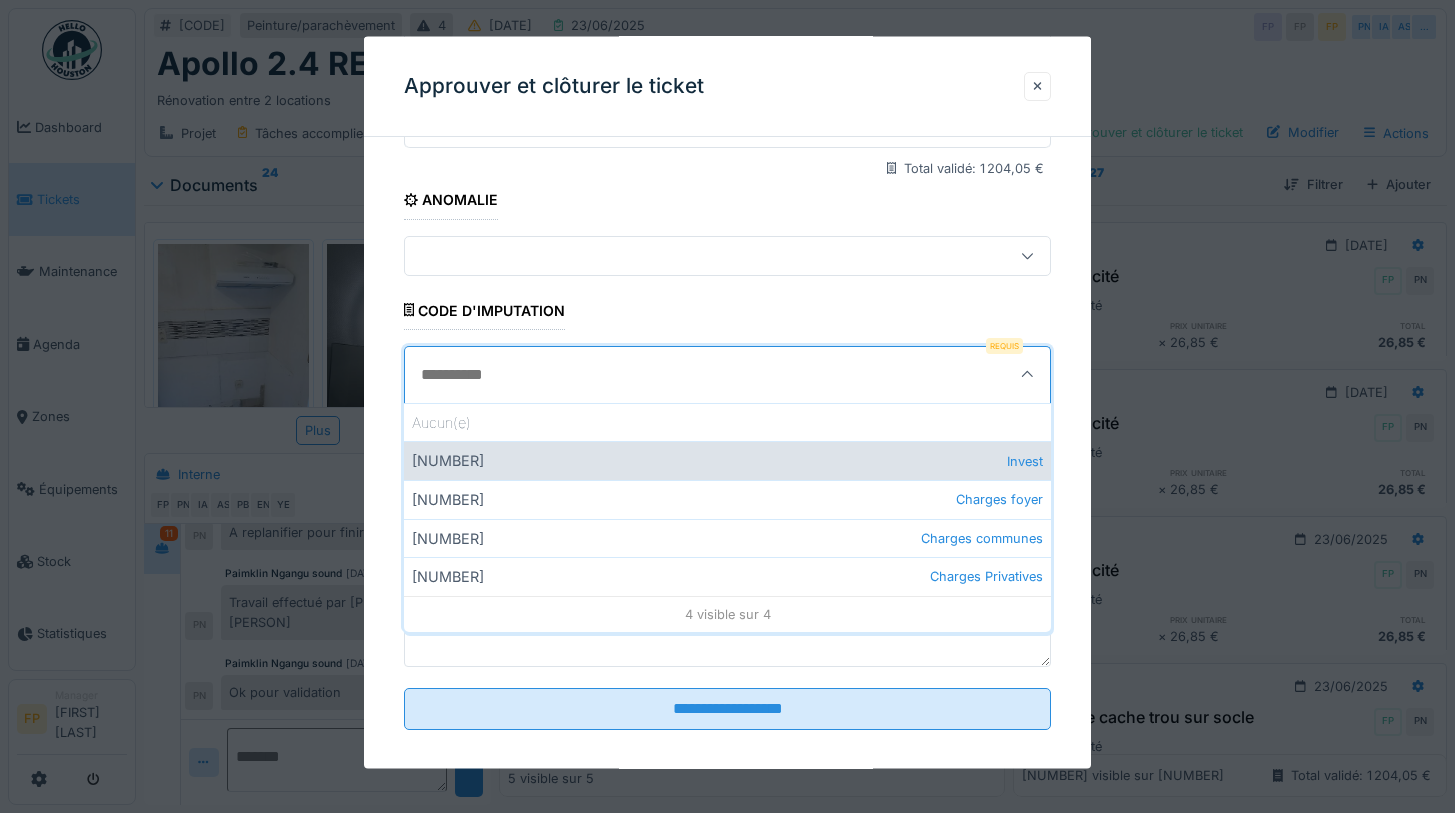 click on "2000   Invest" at bounding box center [728, 460] 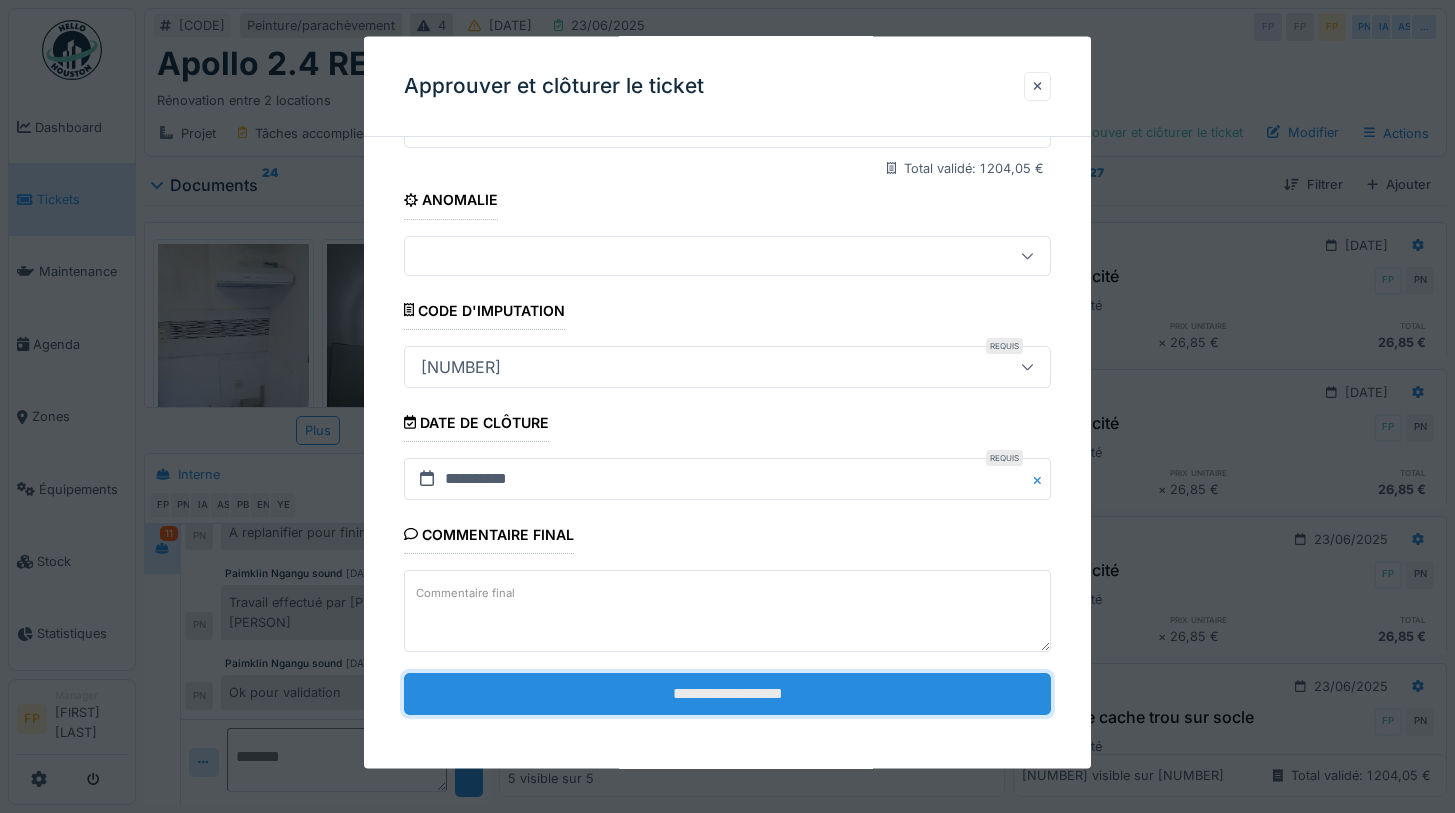 click on "**********" at bounding box center (728, 694) 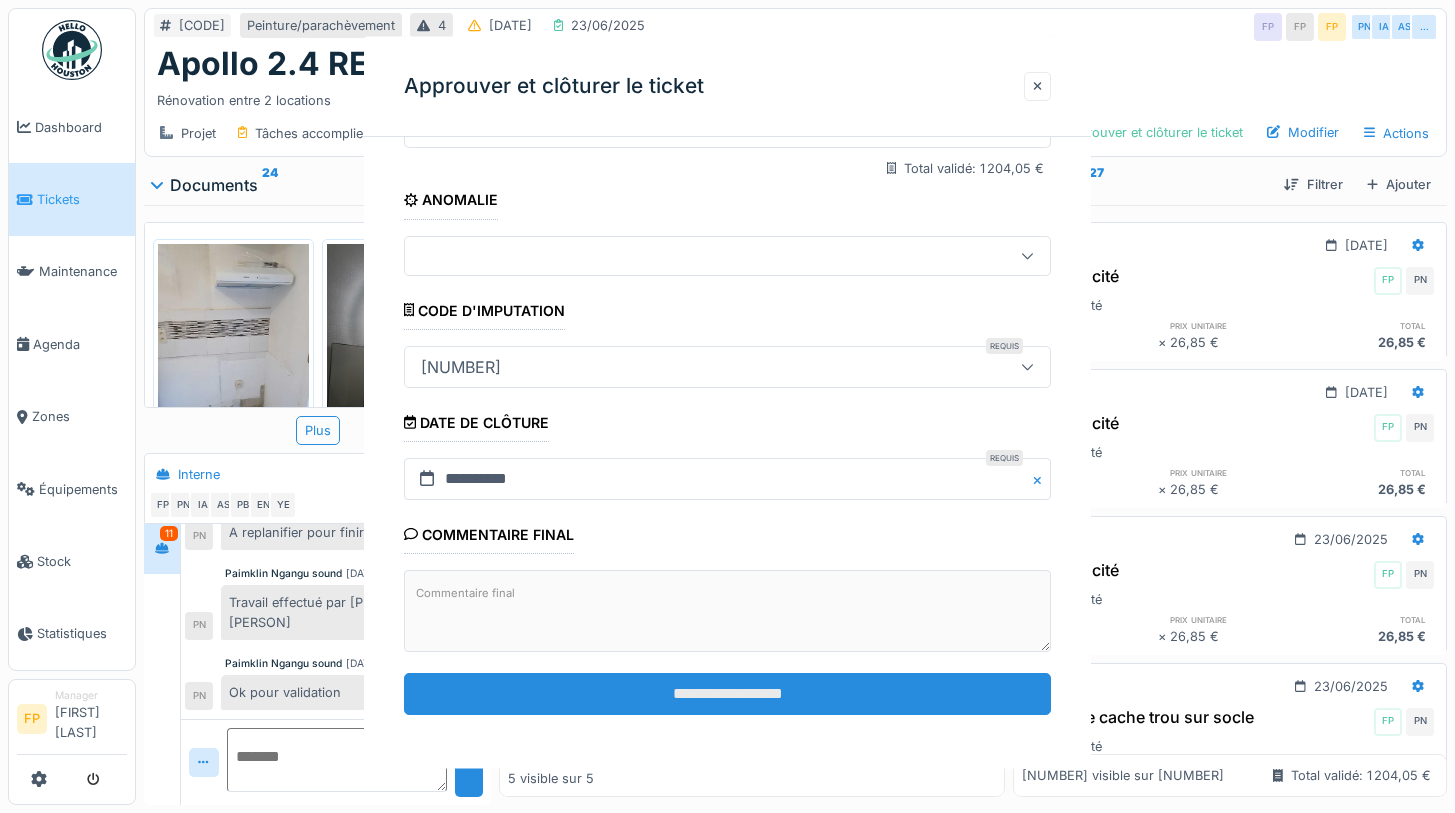scroll, scrollTop: 0, scrollLeft: 0, axis: both 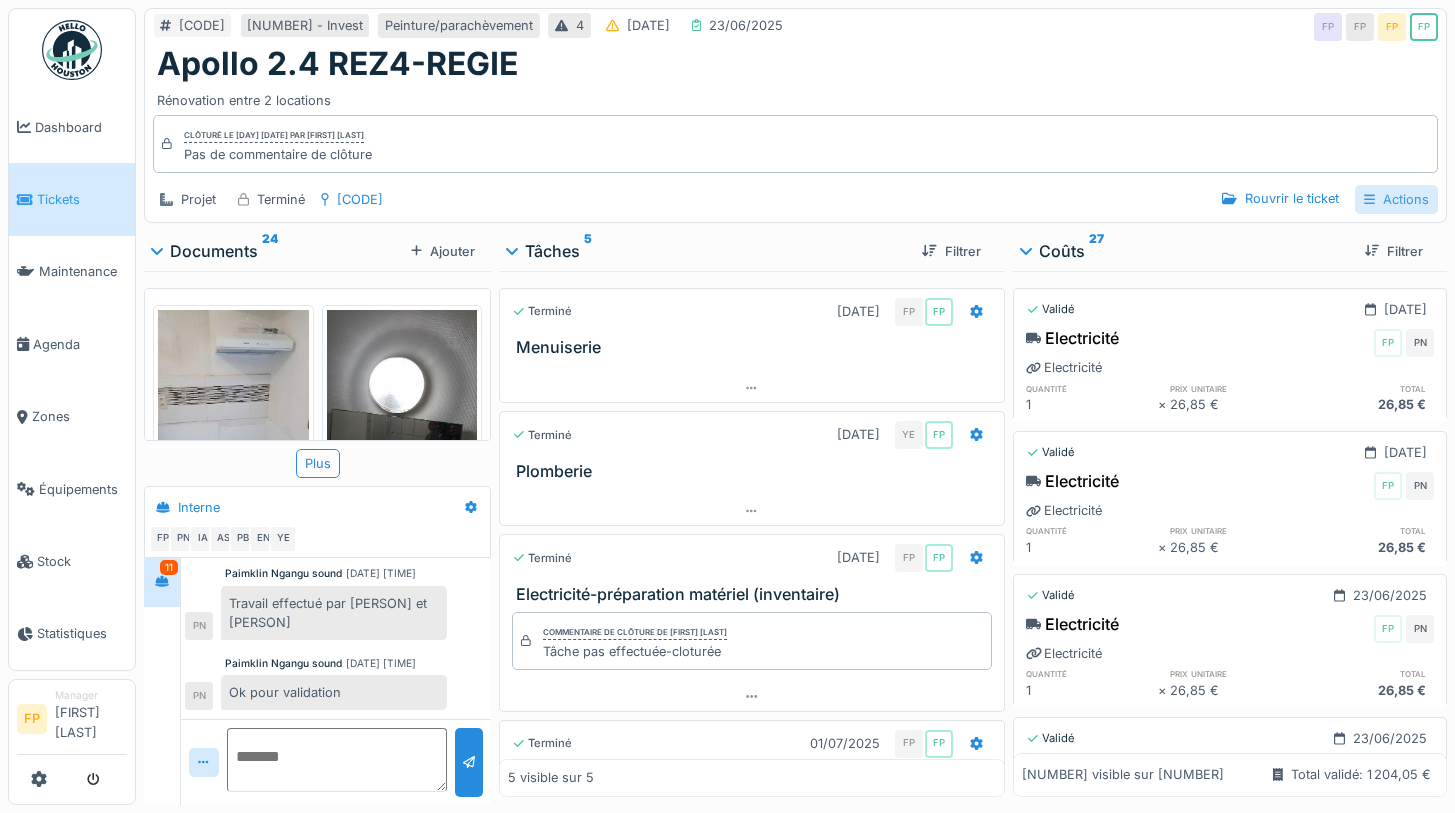 click on "Actions" at bounding box center [1396, 199] 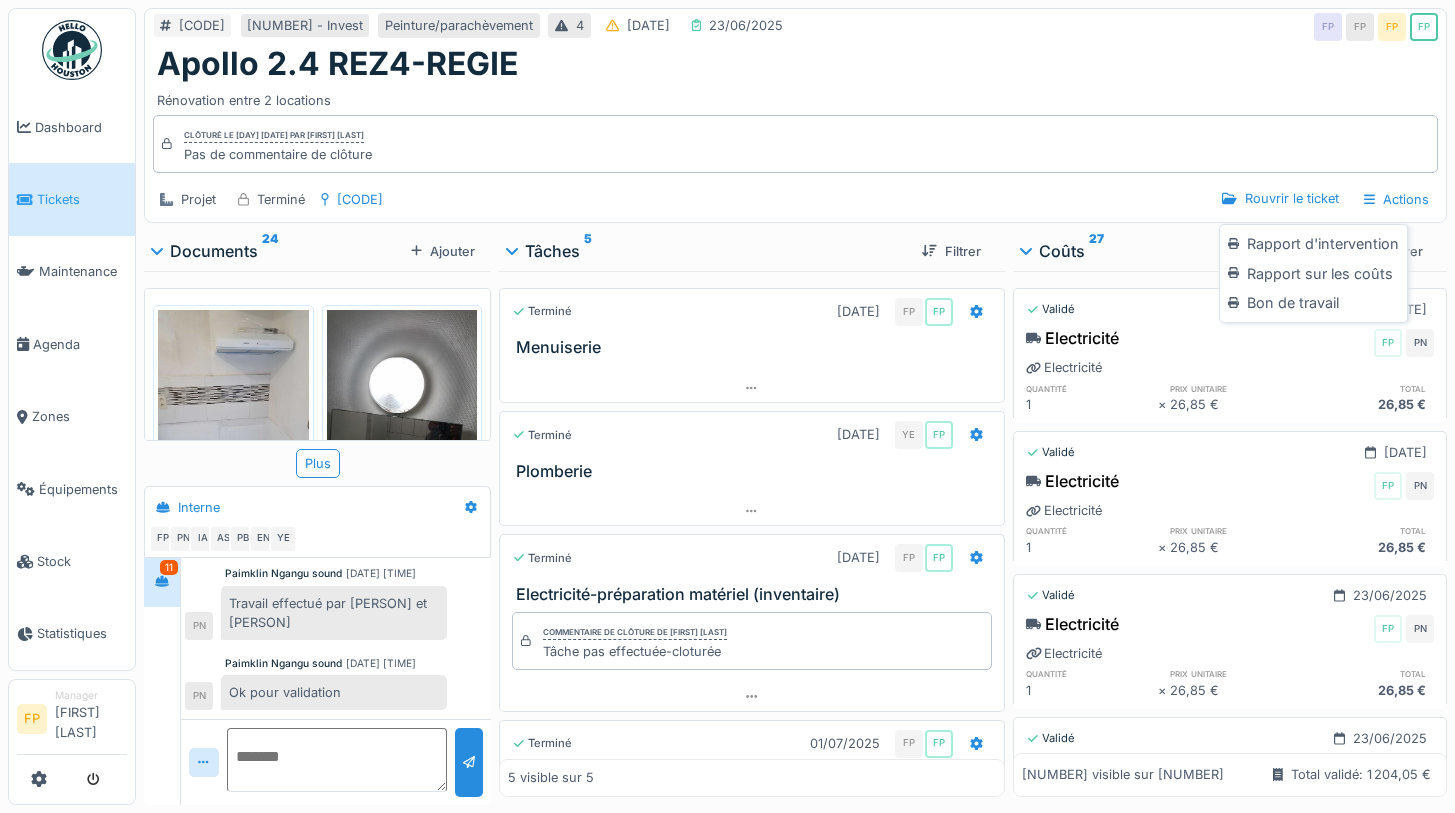 click on "Rapport sur les coûts" at bounding box center [1313, 274] 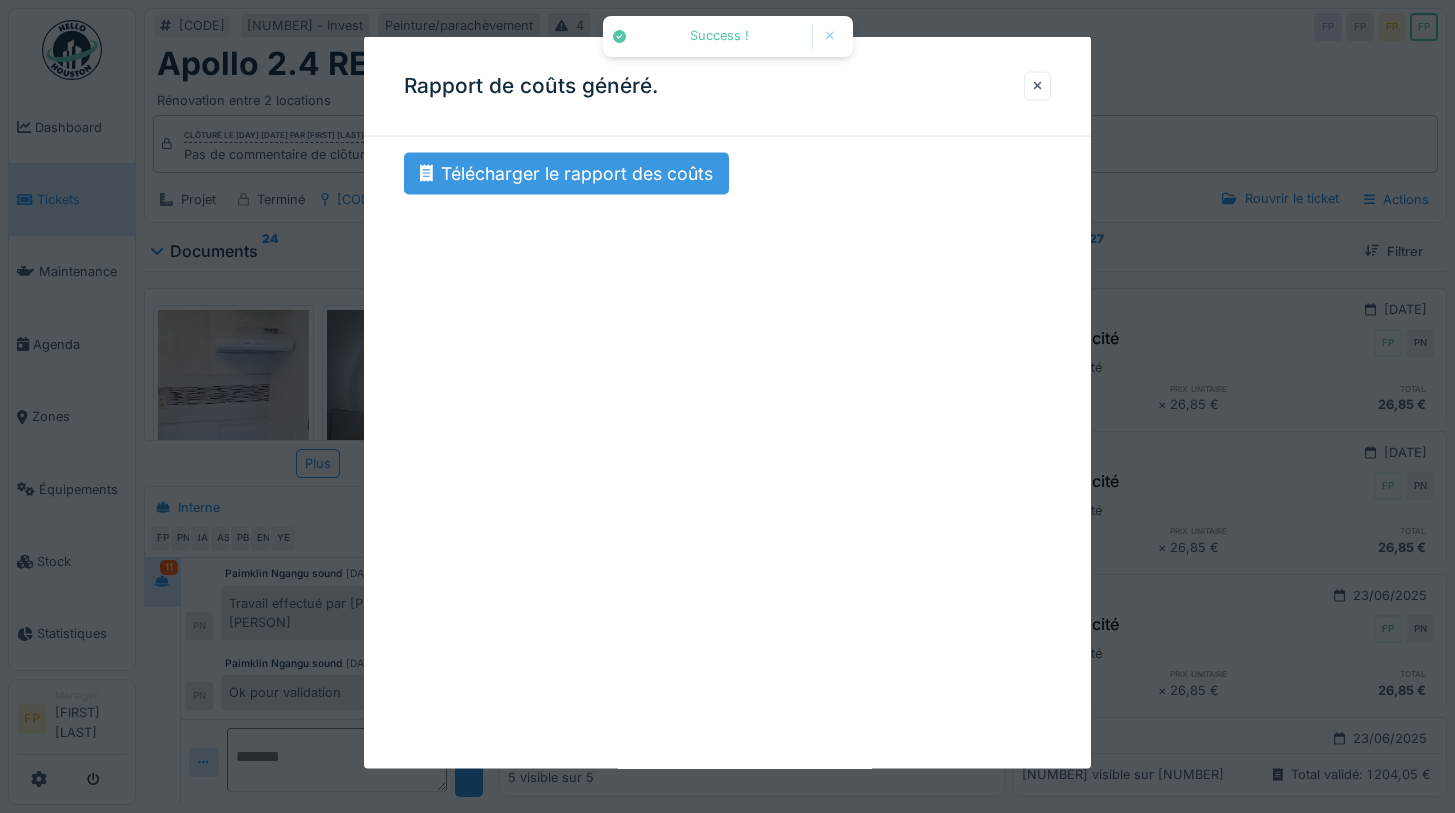 click on "Télécharger le rapport des coûts" at bounding box center (566, 174) 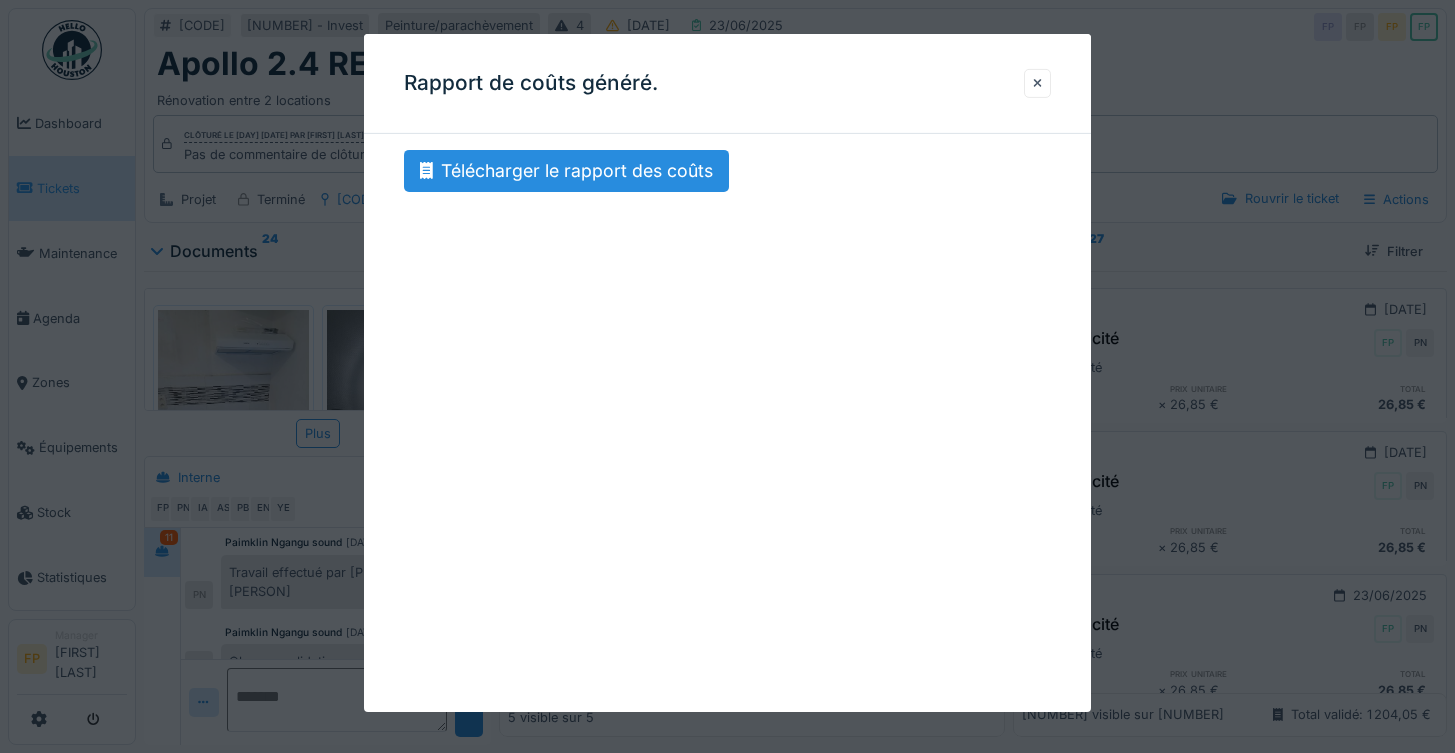 scroll, scrollTop: 845, scrollLeft: 0, axis: vertical 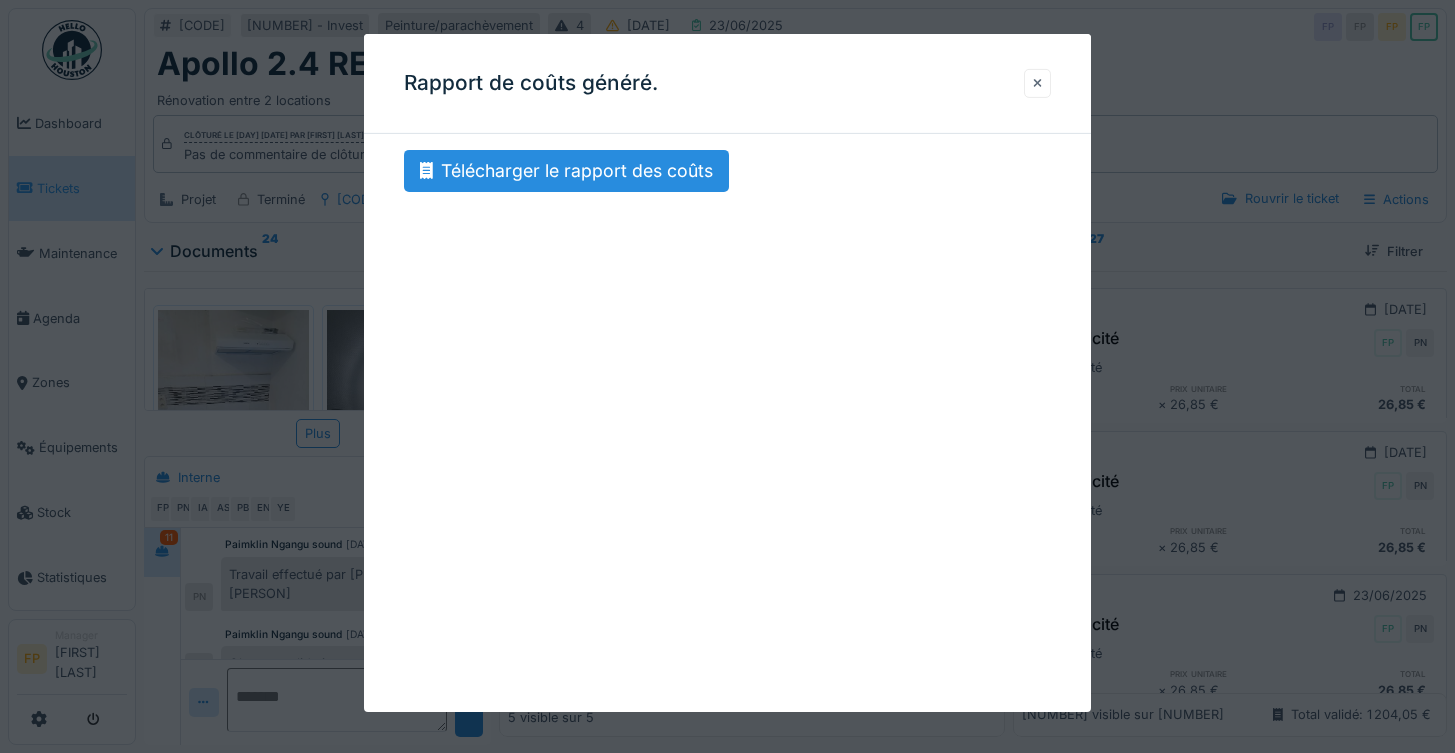 click at bounding box center (1038, 83) 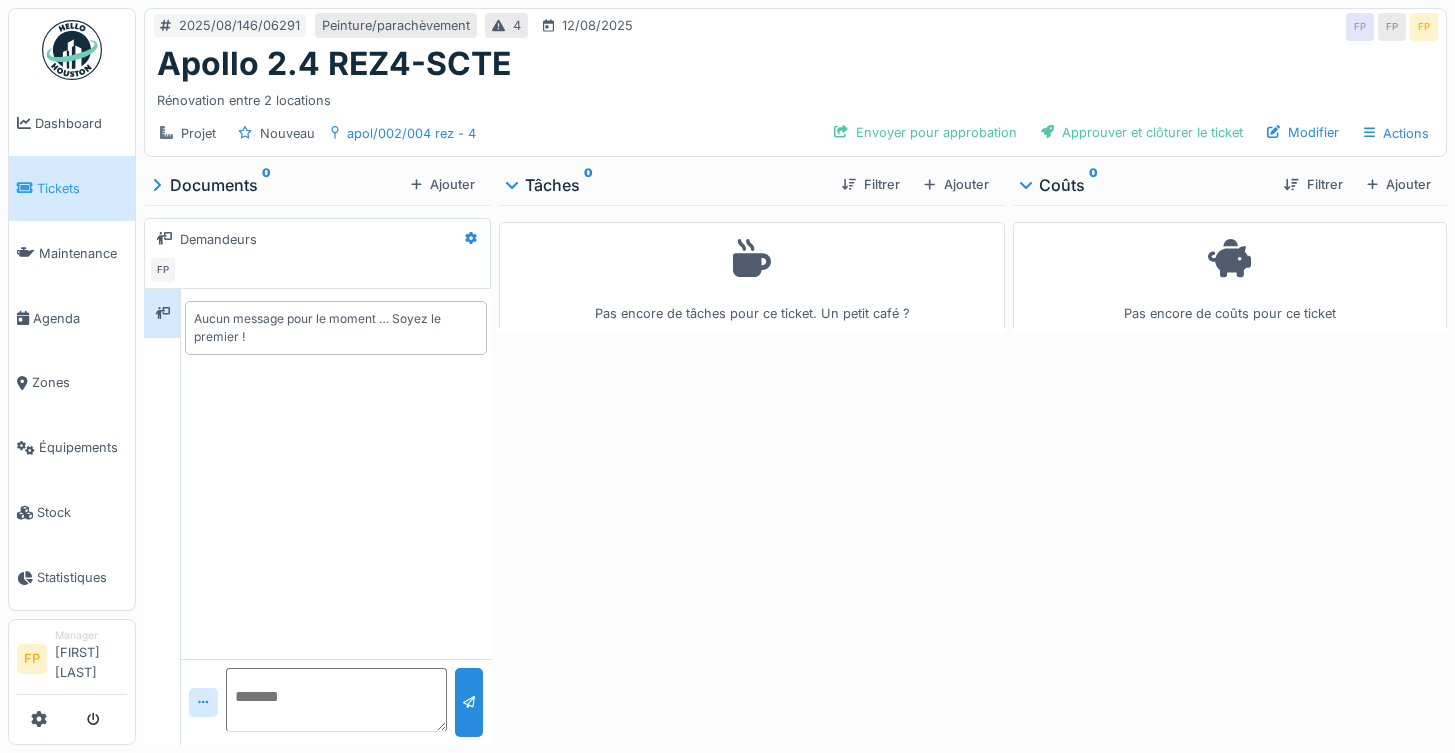 scroll, scrollTop: 0, scrollLeft: 0, axis: both 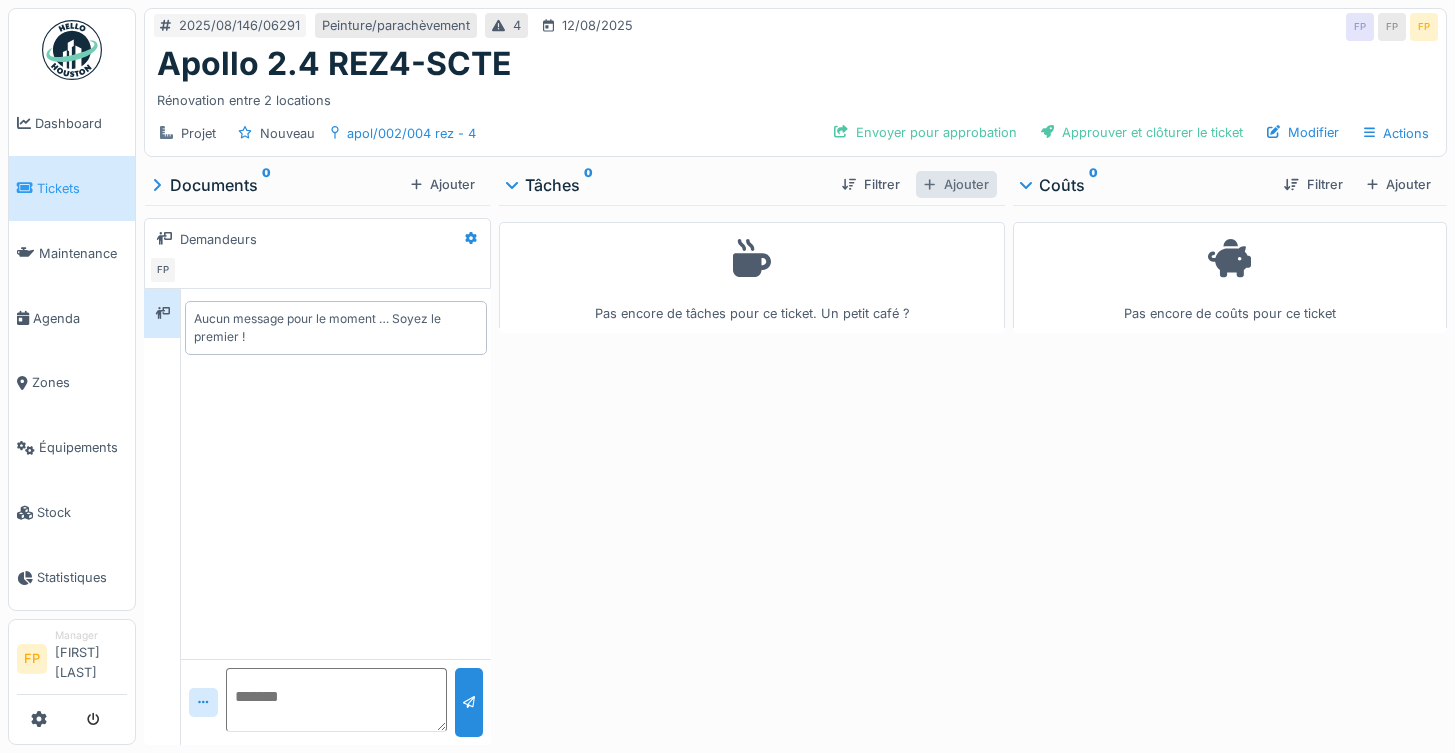 click on "Ajouter" at bounding box center (956, 184) 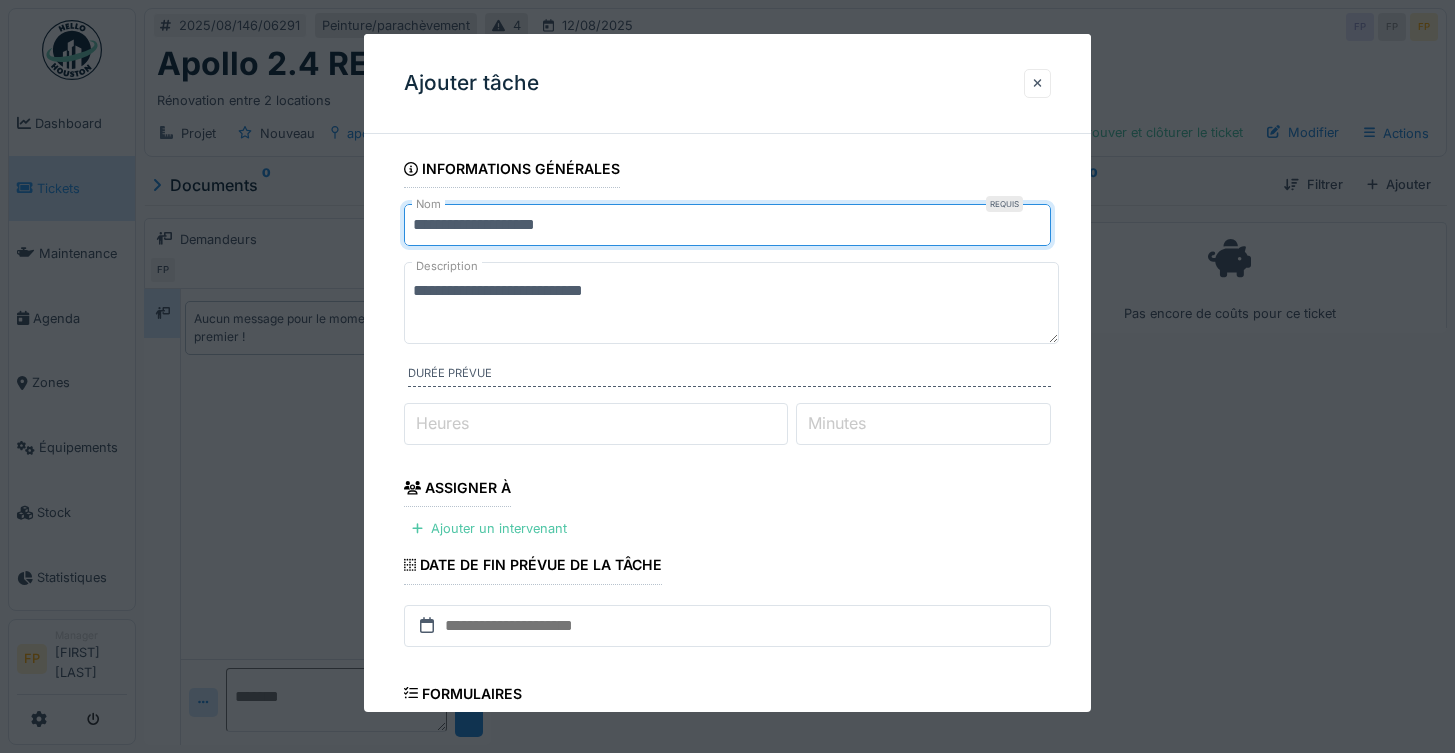 drag, startPoint x: 649, startPoint y: 232, endPoint x: 275, endPoint y: 192, distance: 376.13297 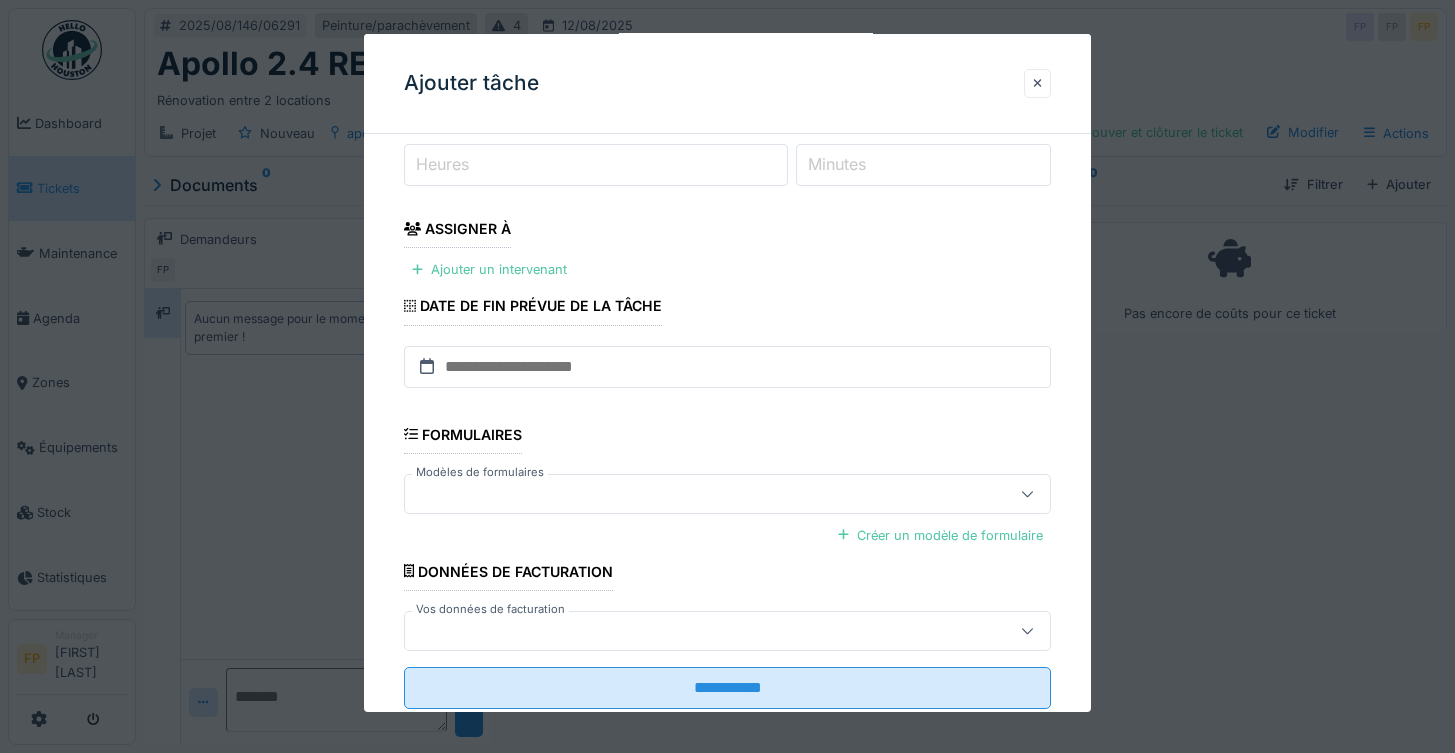 scroll, scrollTop: 312, scrollLeft: 0, axis: vertical 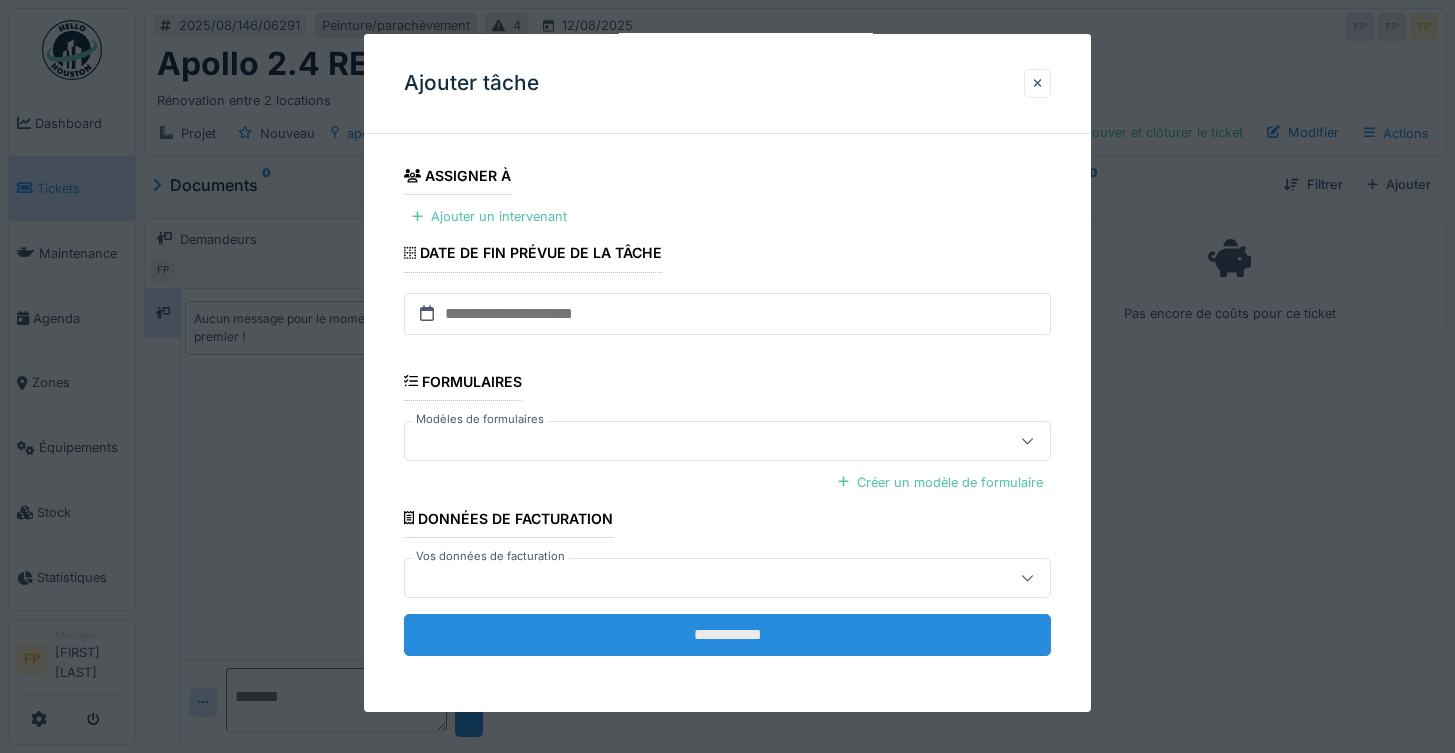 type on "******" 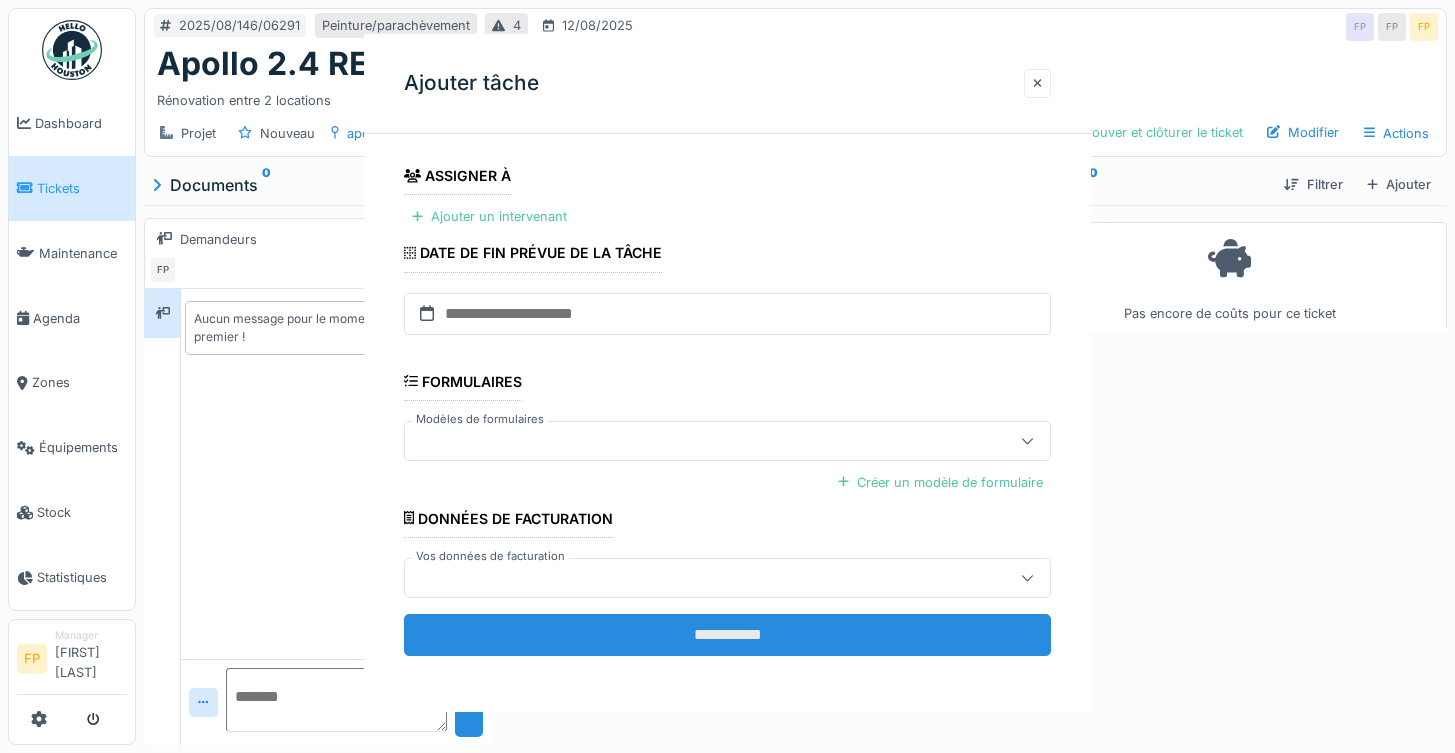 scroll, scrollTop: 0, scrollLeft: 0, axis: both 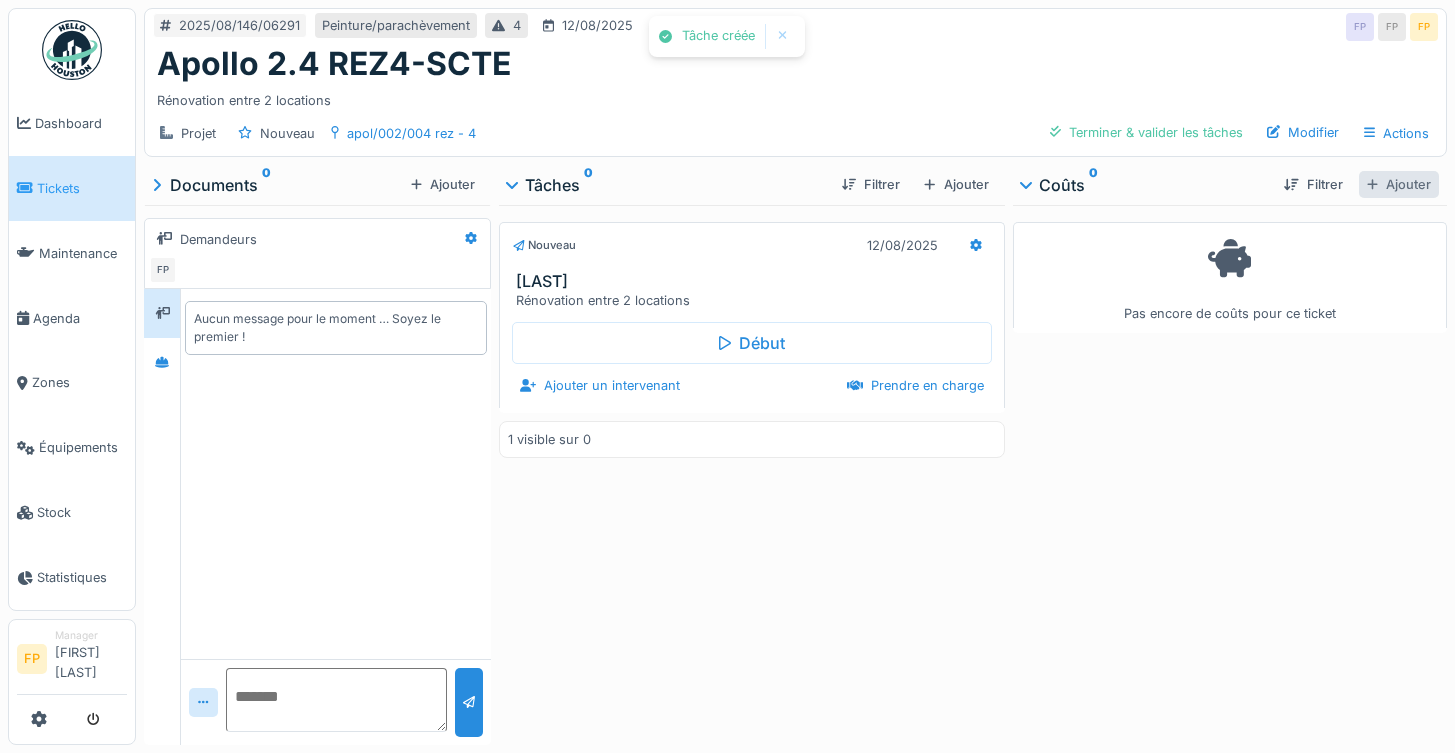 click on "Ajouter" at bounding box center [1399, 184] 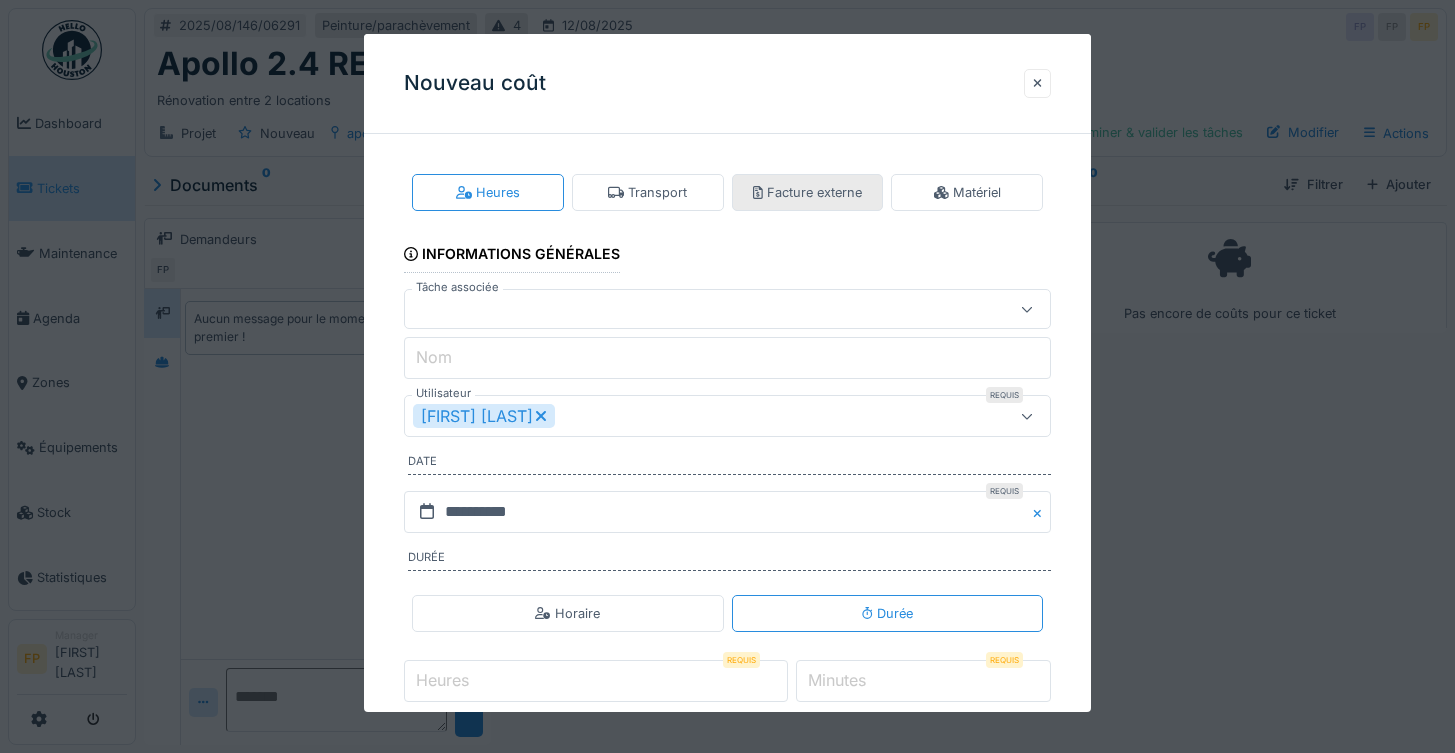 click on "Facture externe" at bounding box center (807, 192) 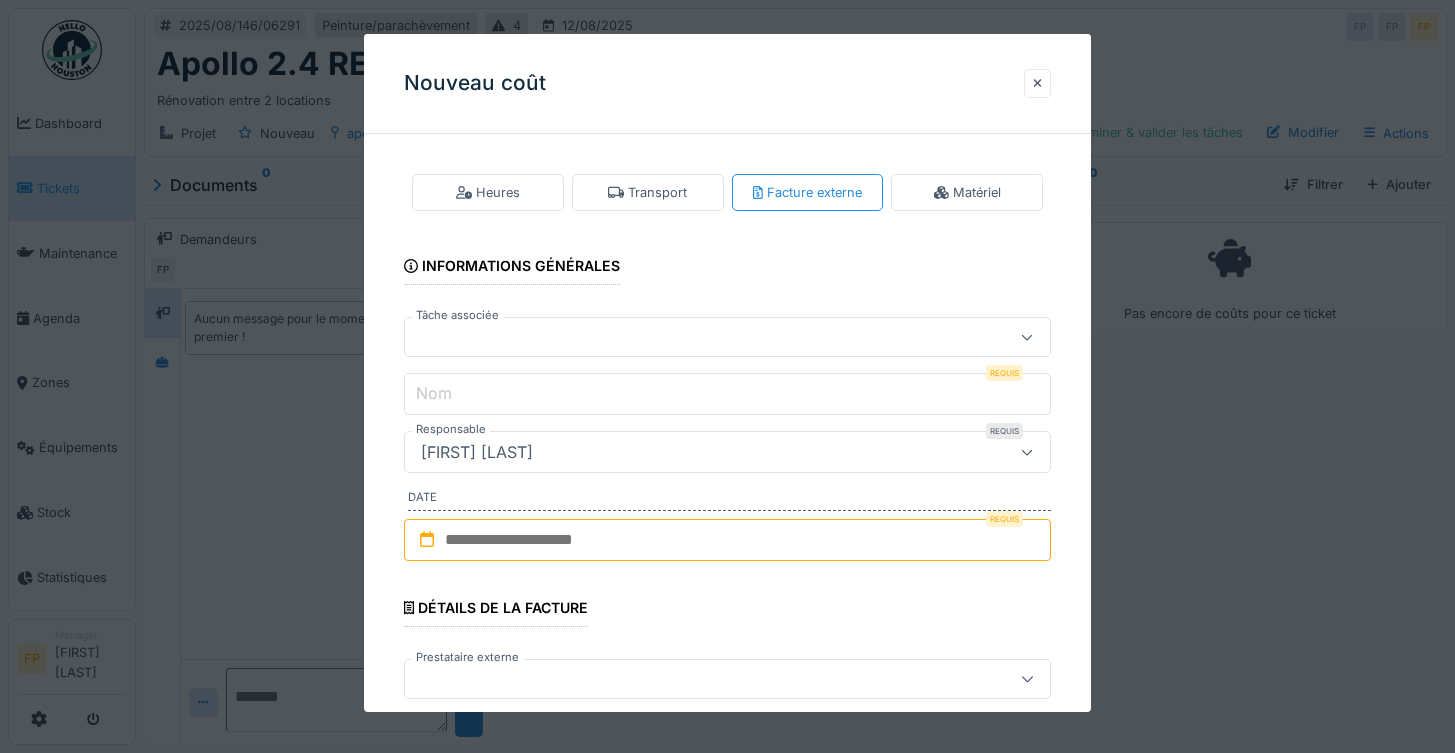 click at bounding box center (695, 337) 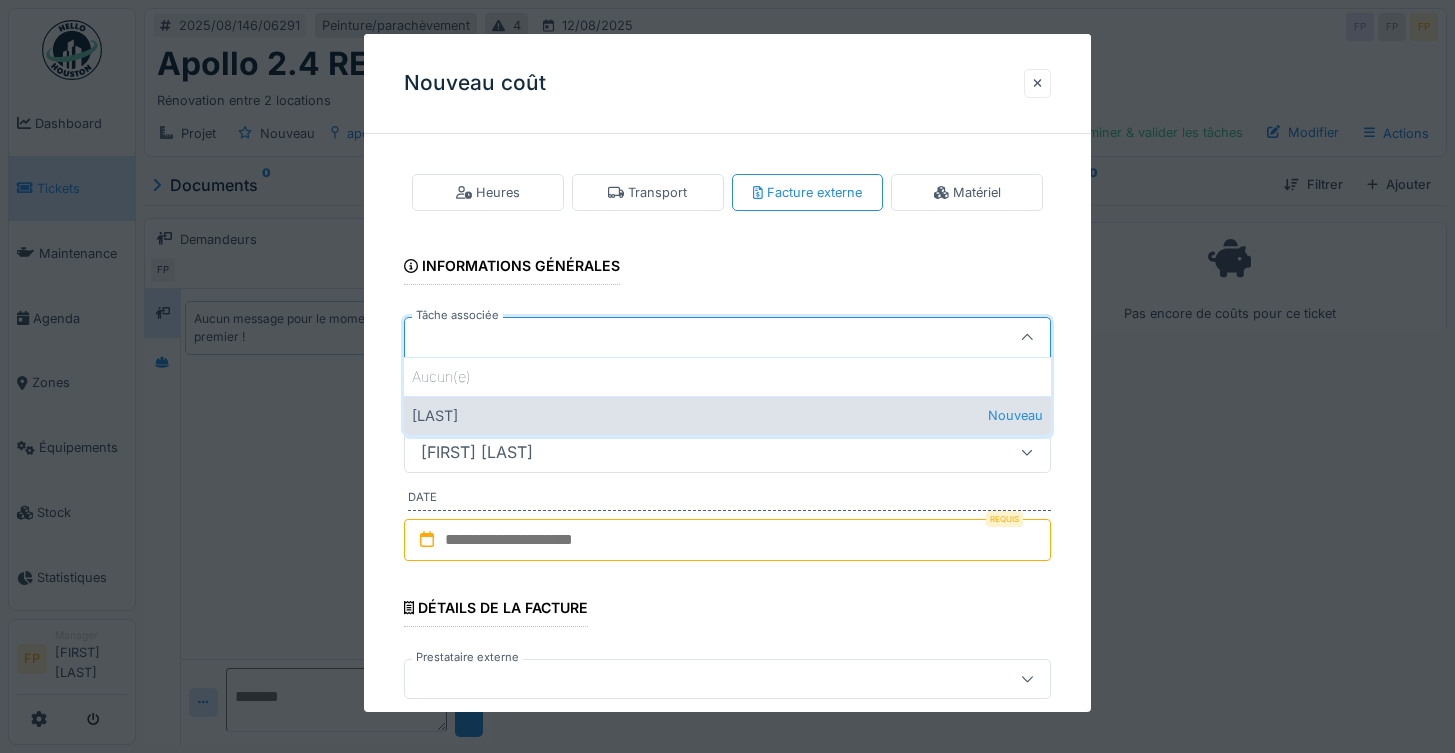 click on "IVANOV   Nouveau" at bounding box center (728, 415) 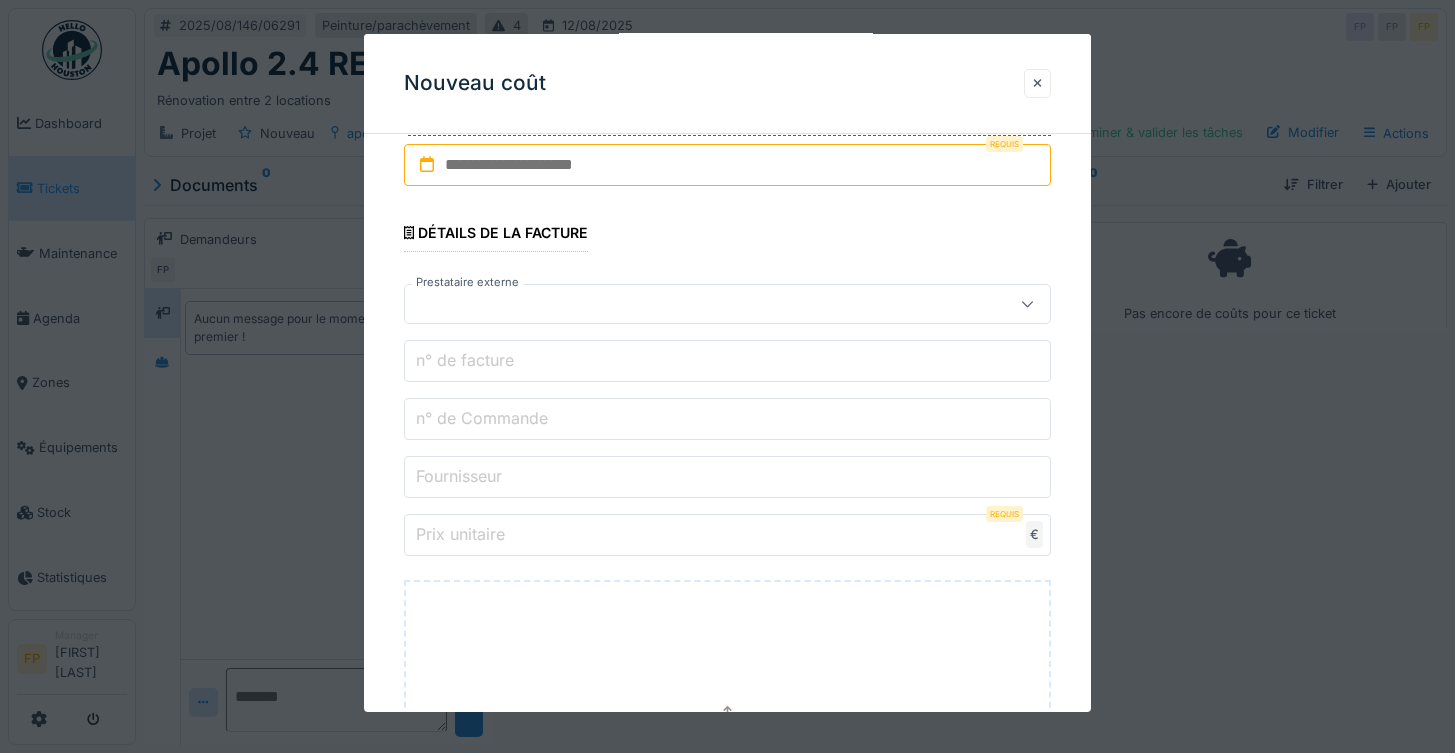 scroll, scrollTop: 400, scrollLeft: 0, axis: vertical 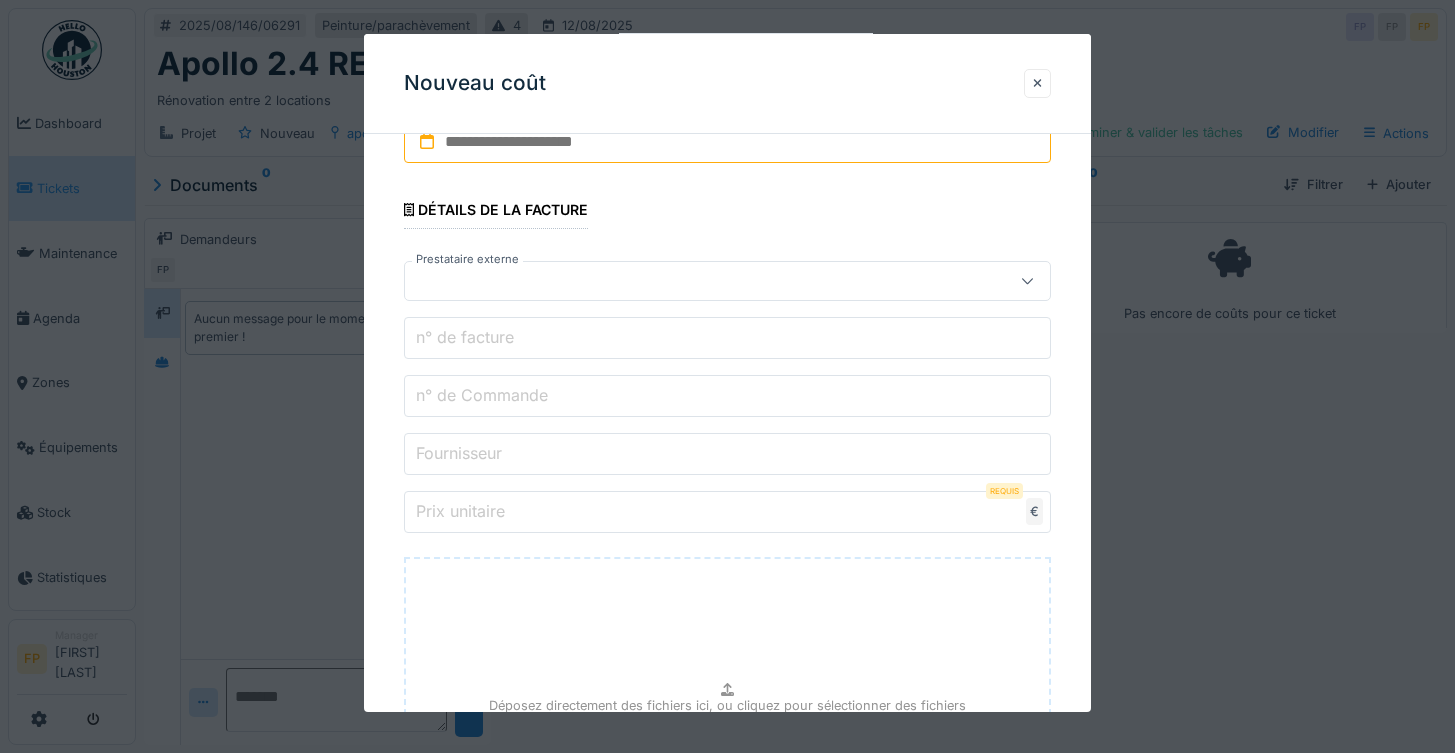 click at bounding box center (728, 142) 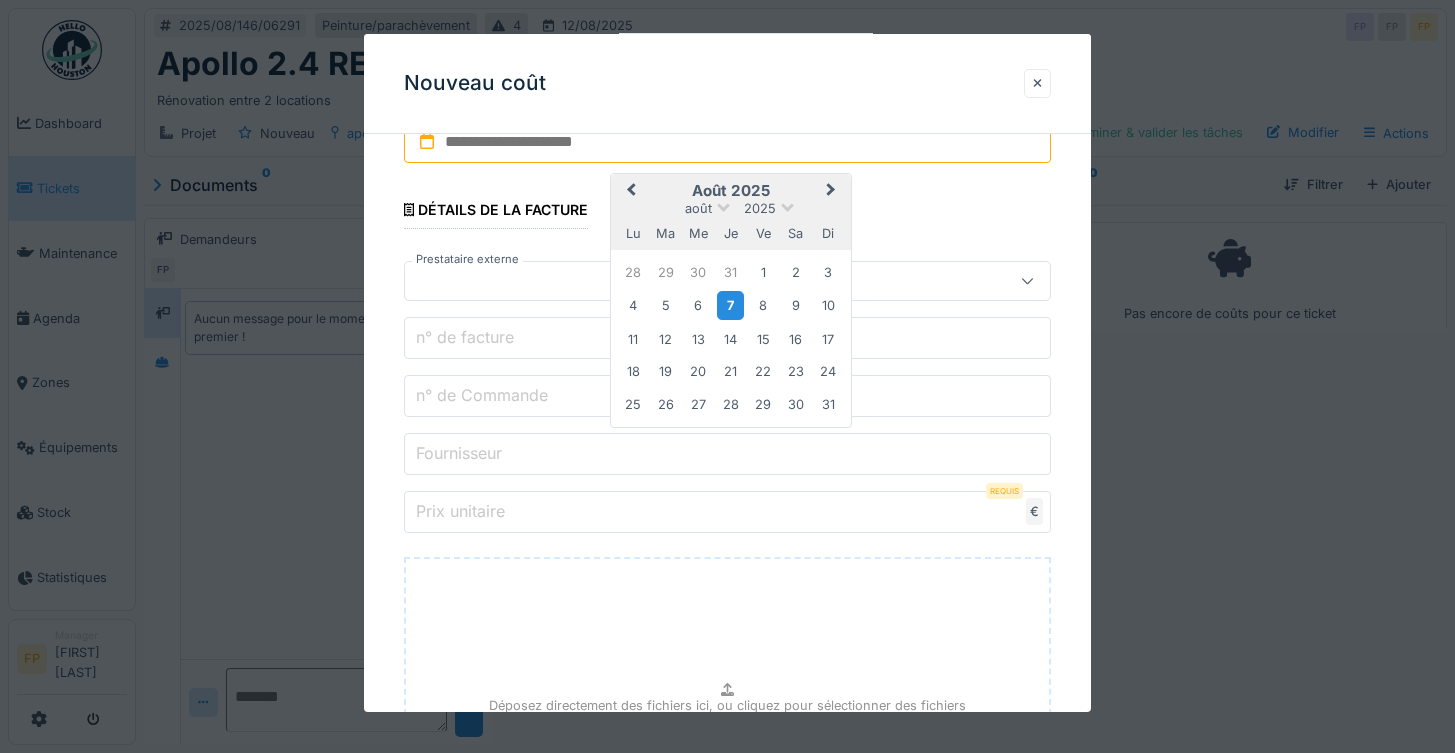 click on "7" at bounding box center (730, 305) 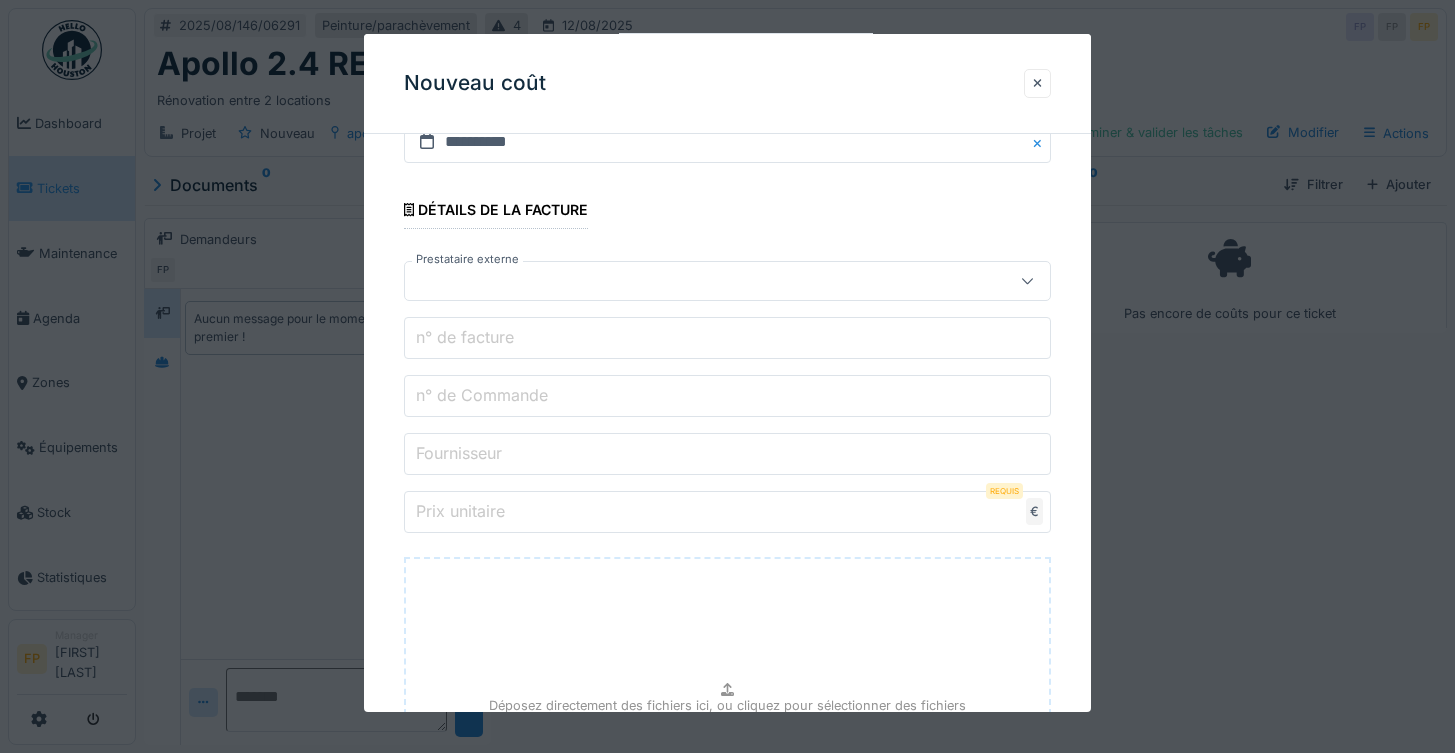 click on "n° de Commande" at bounding box center (482, 395) 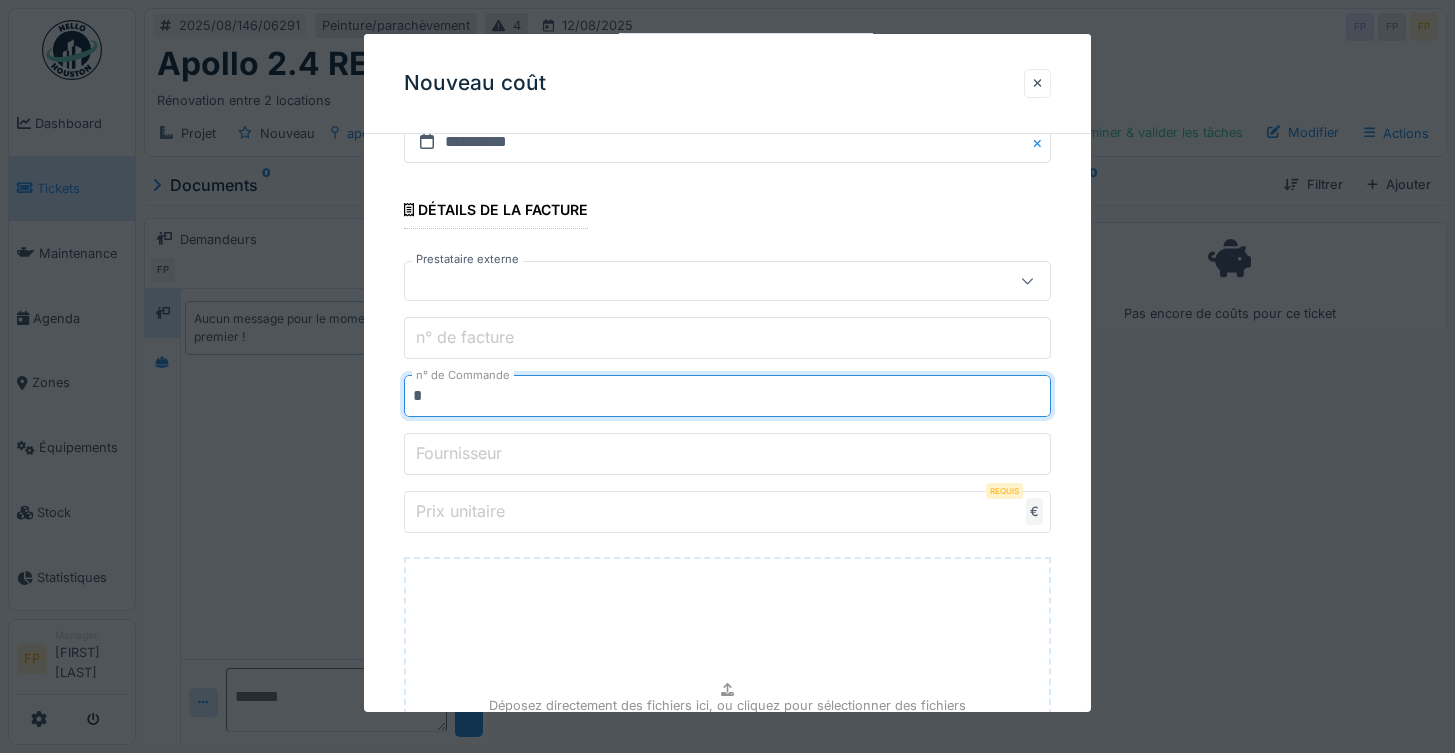 paste on "********" 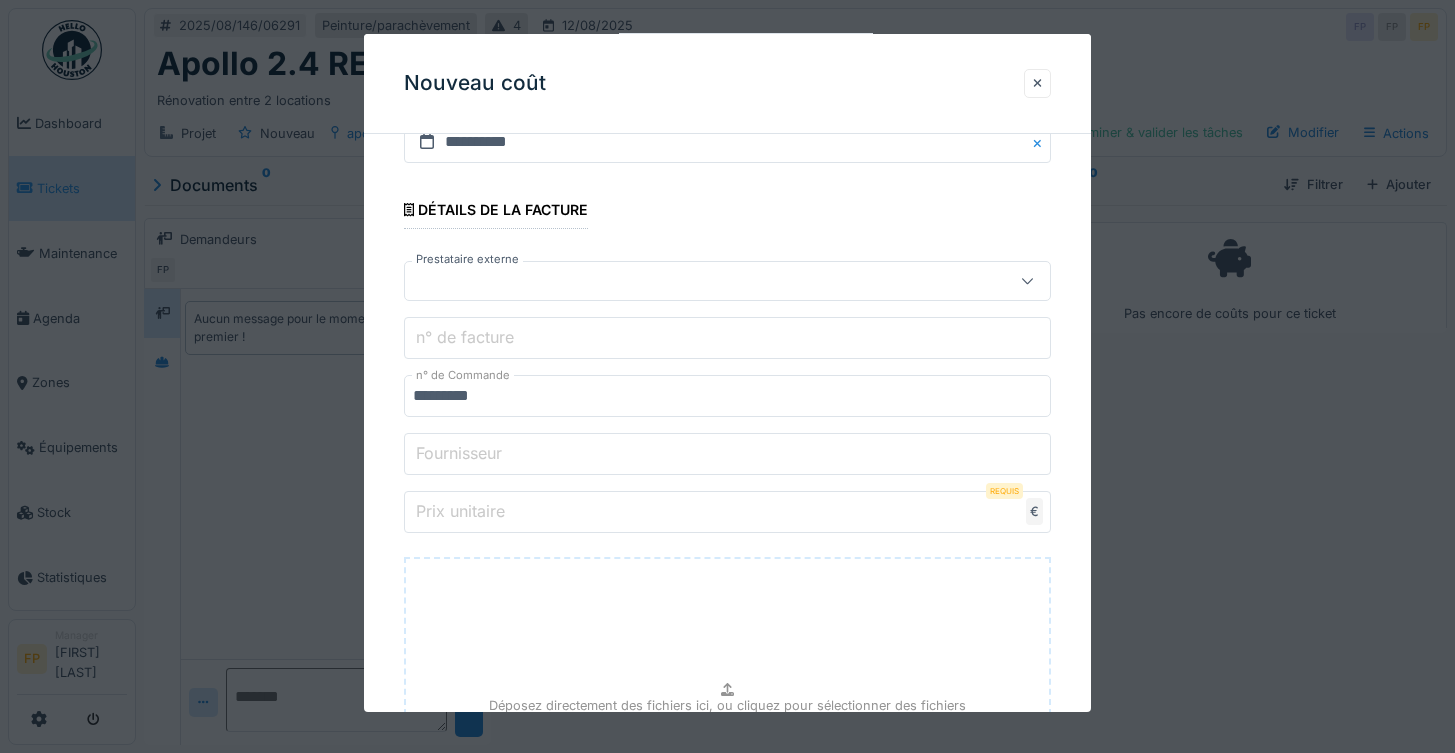 click on "*********" at bounding box center [728, 396] 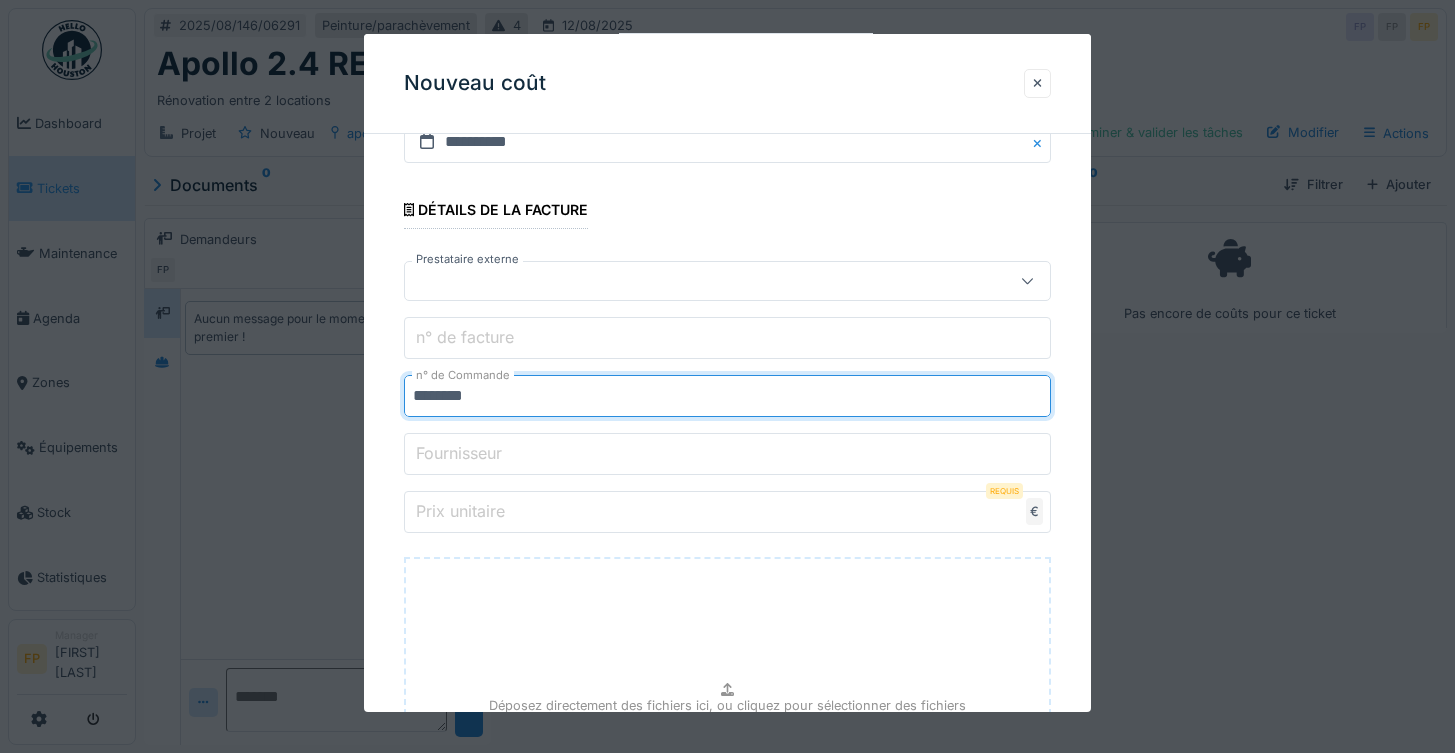 type on "********" 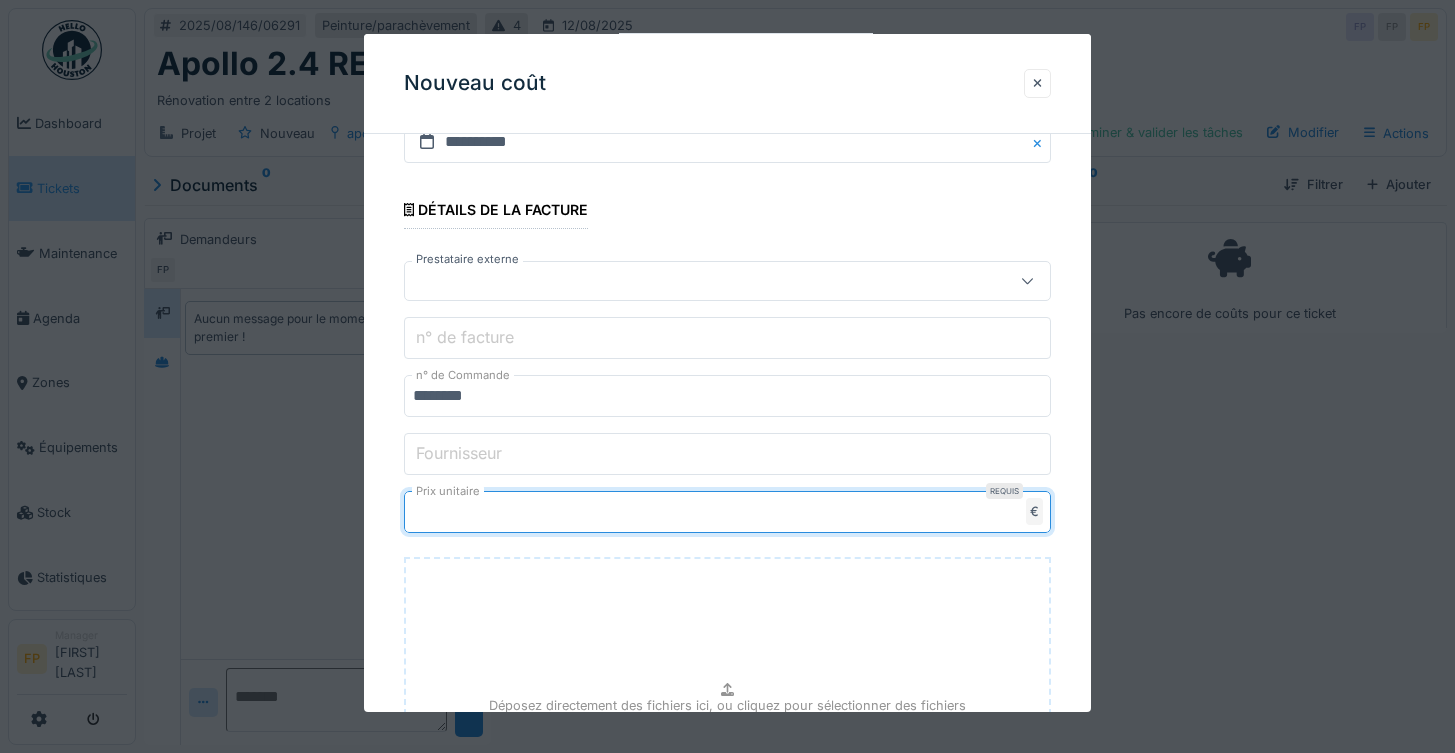type on "****" 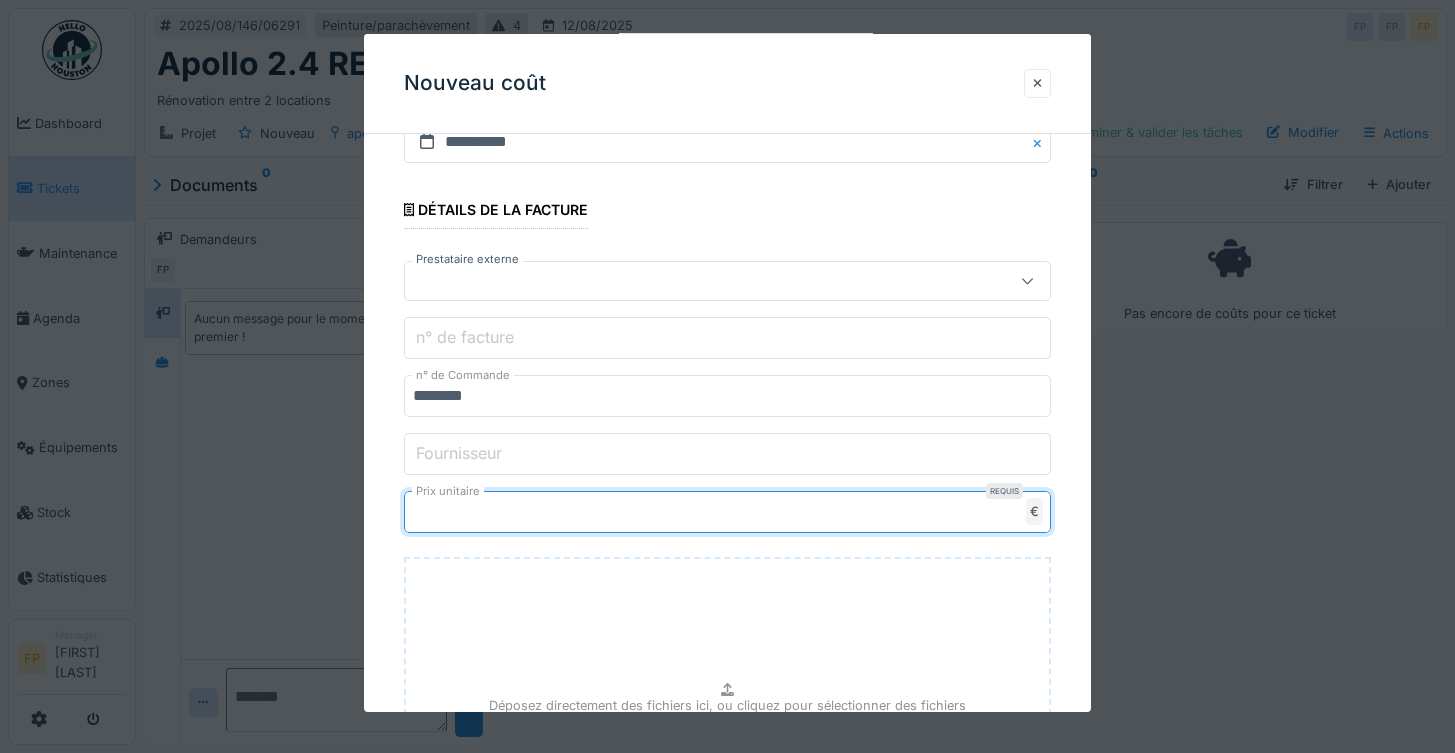 type on "*******" 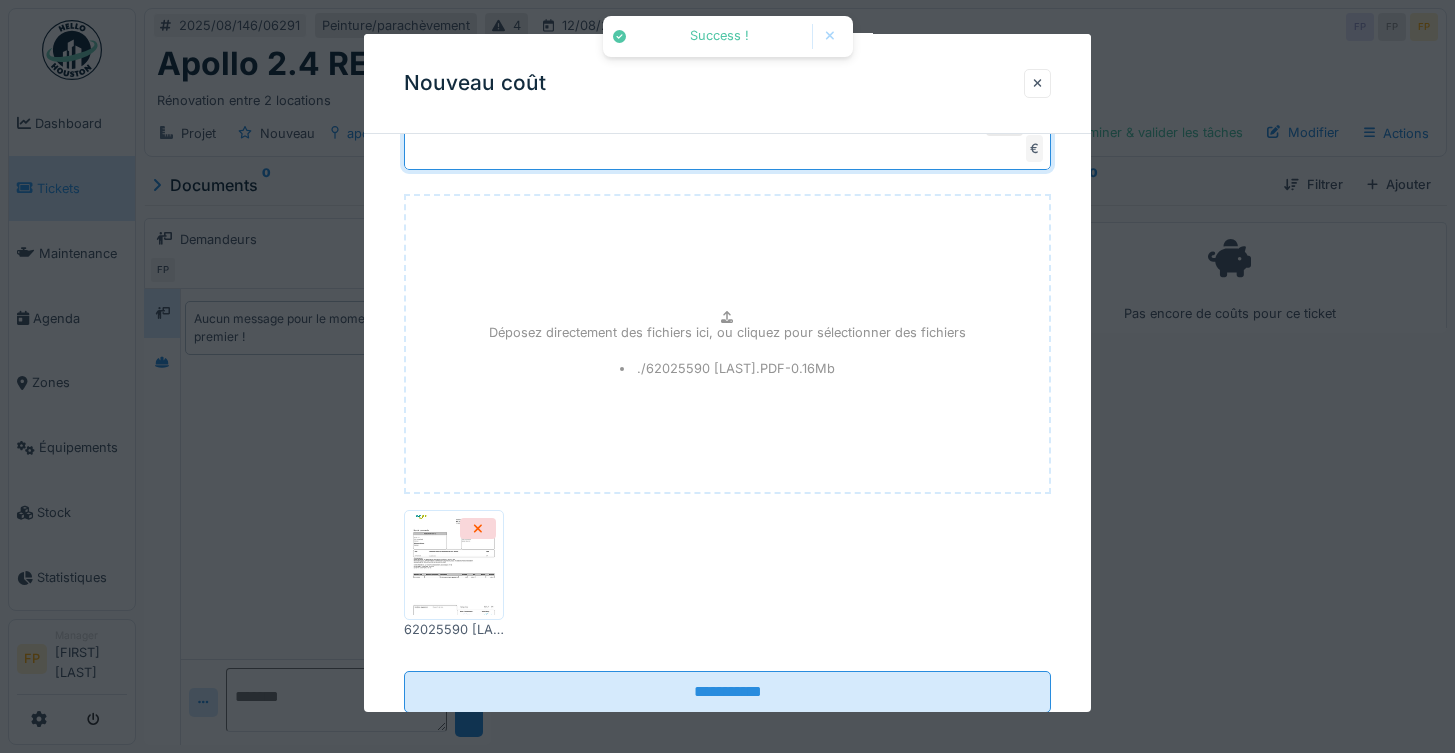 scroll, scrollTop: 820, scrollLeft: 0, axis: vertical 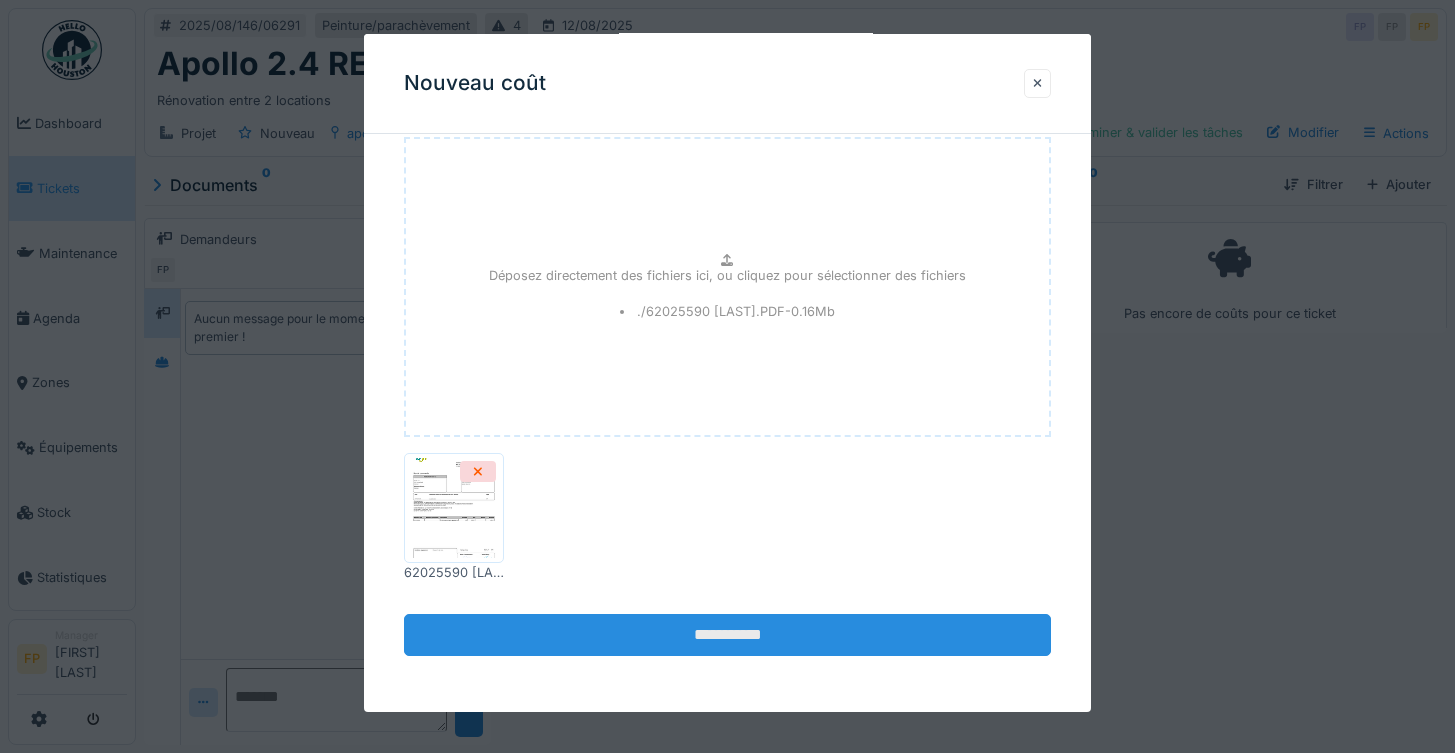 click on "**********" at bounding box center (728, 635) 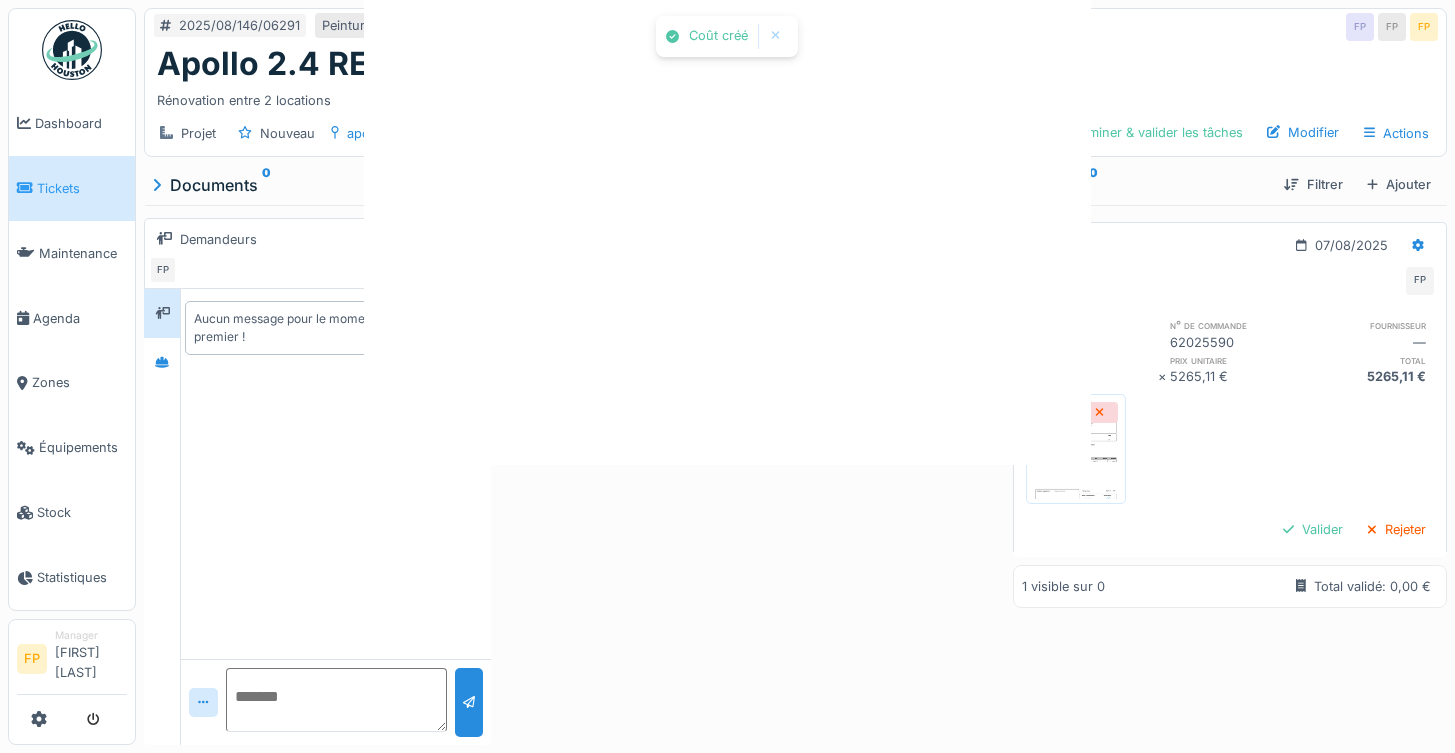 scroll, scrollTop: 0, scrollLeft: 0, axis: both 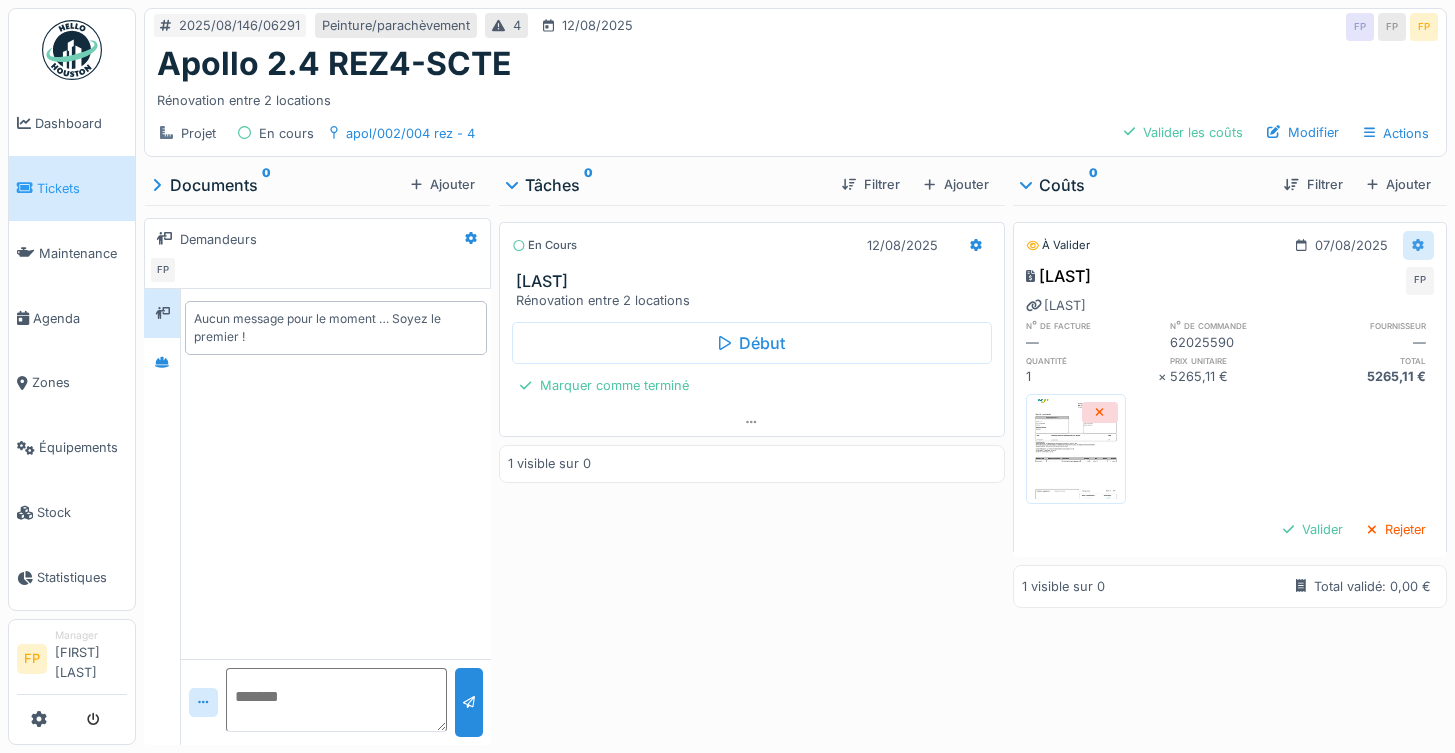 click 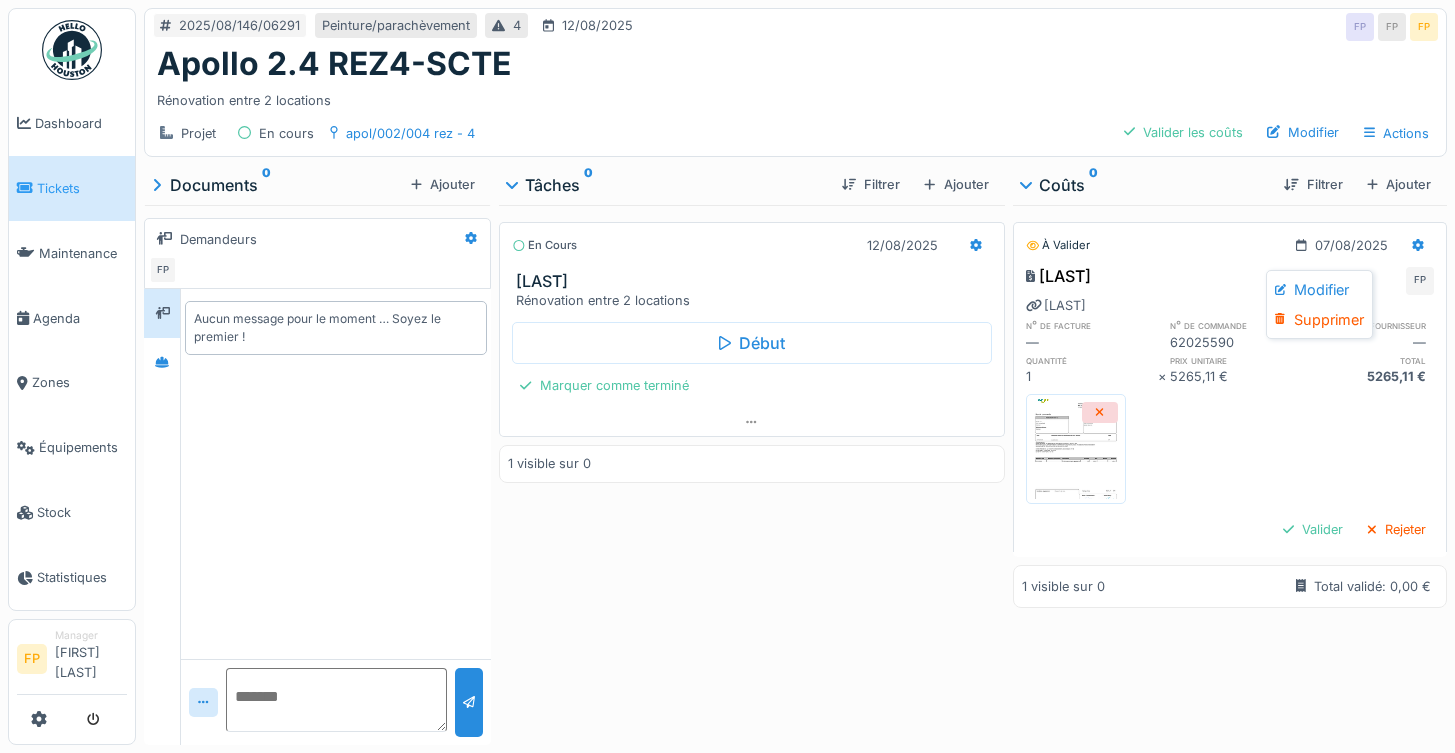 click on "Modifier" at bounding box center (1319, 290) 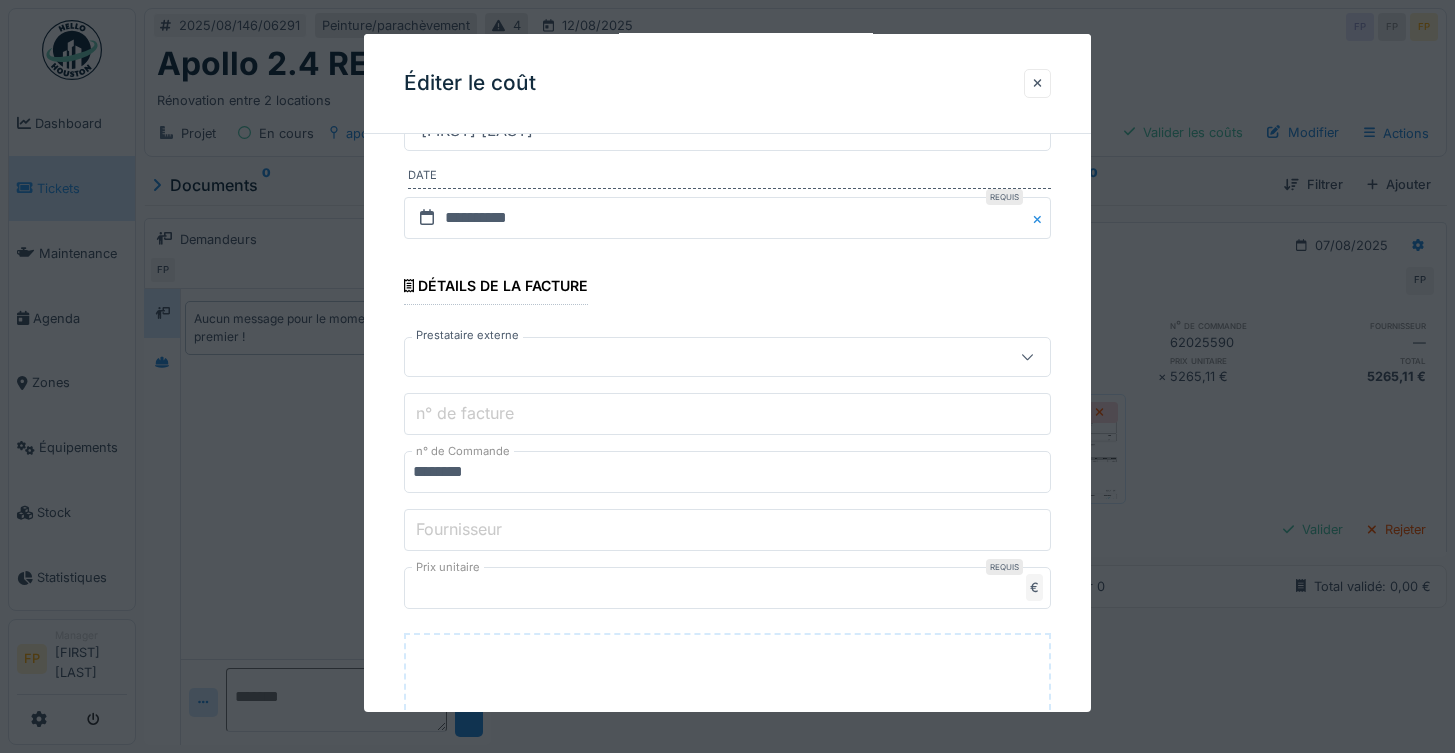 scroll, scrollTop: 300, scrollLeft: 0, axis: vertical 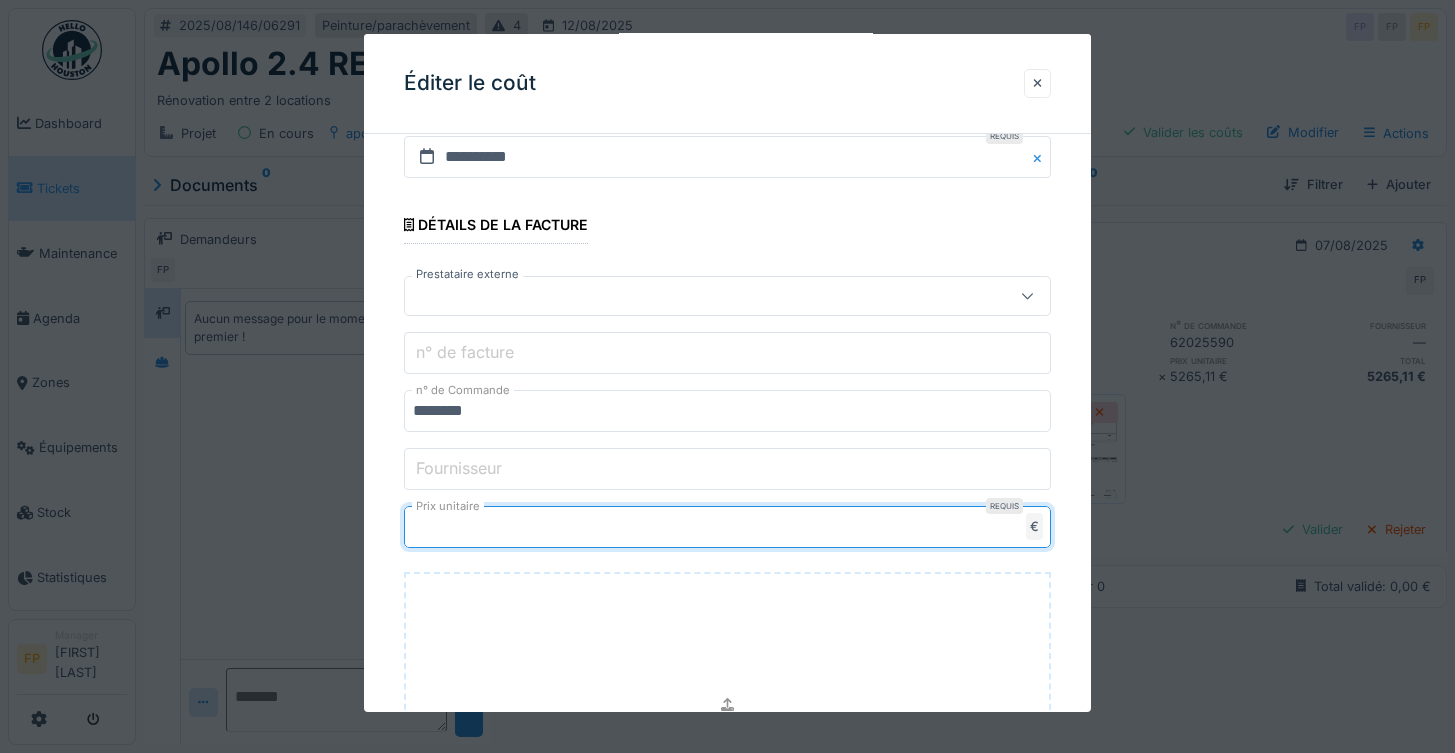 drag, startPoint x: 469, startPoint y: 525, endPoint x: 308, endPoint y: 519, distance: 161.11176 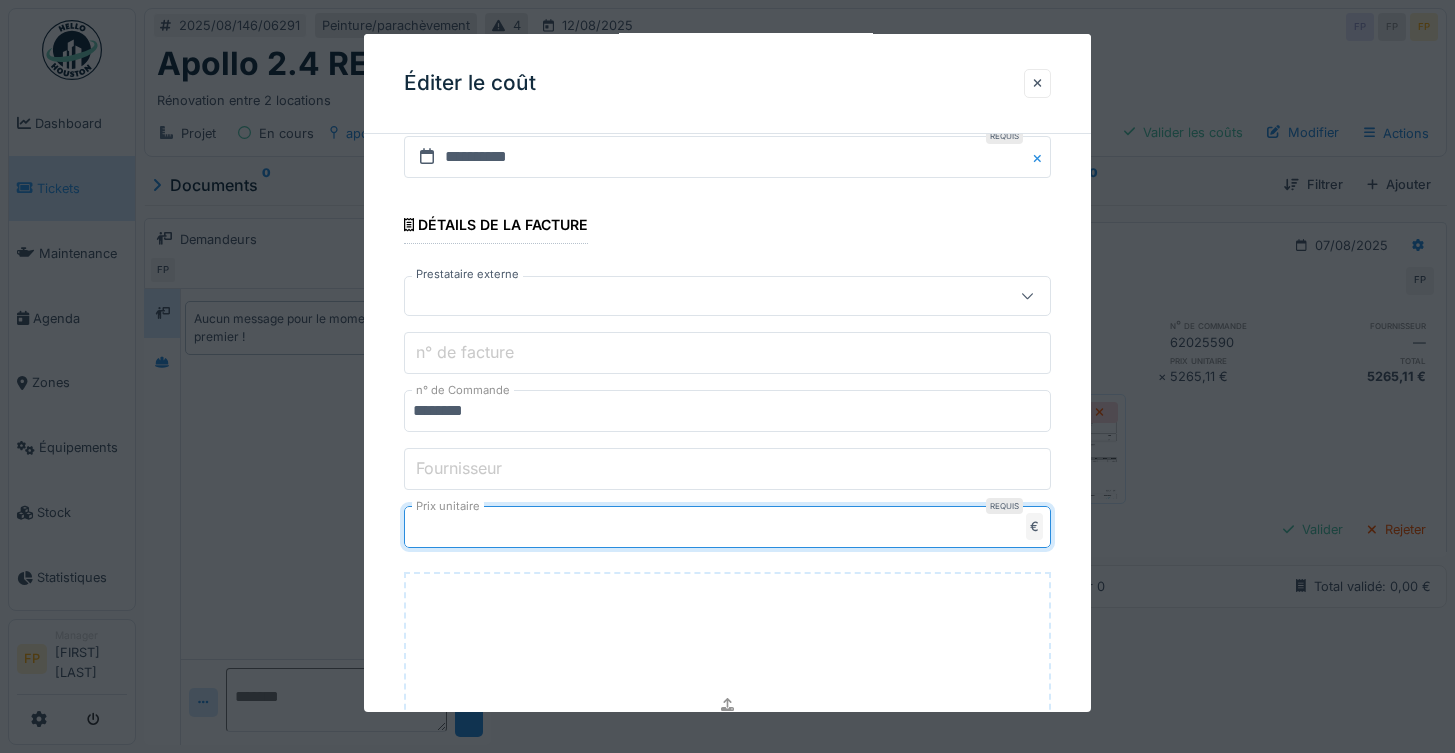 type on "****" 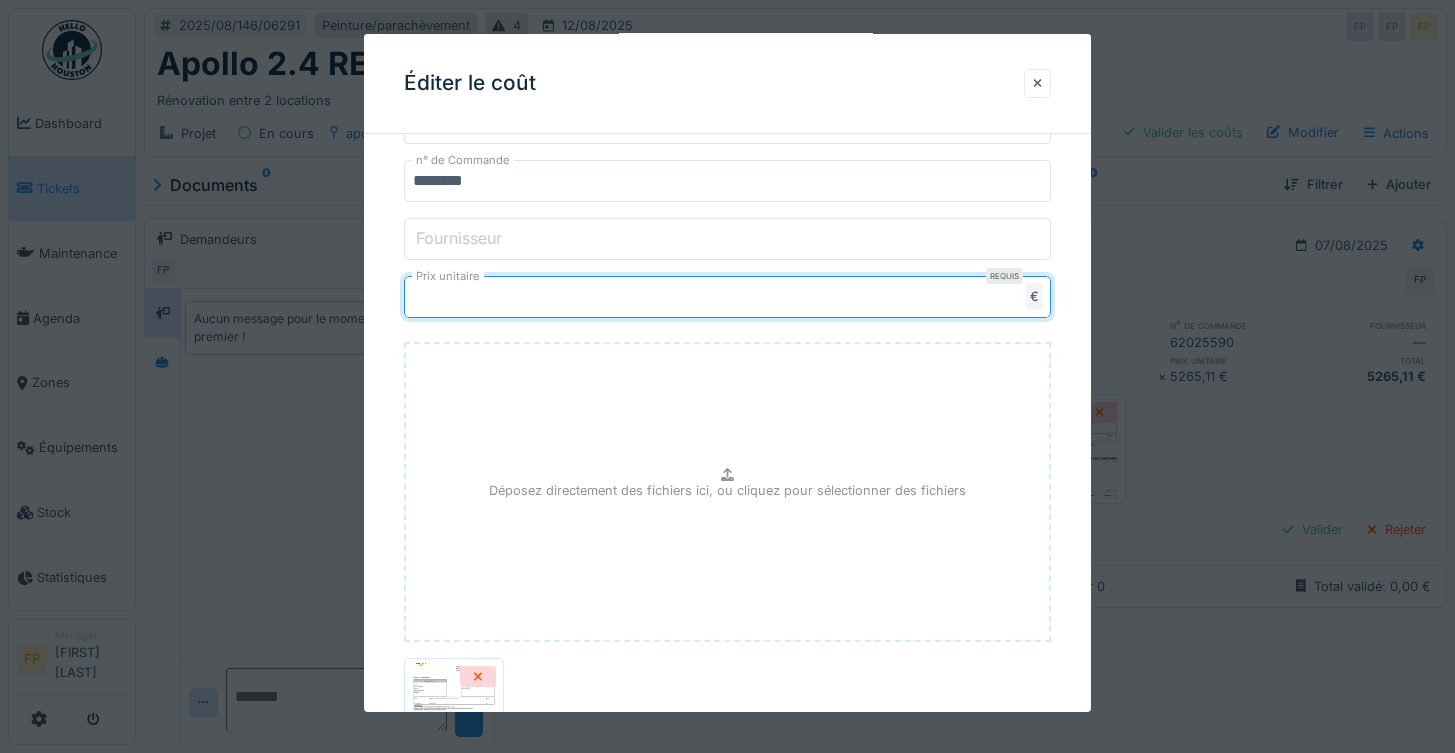 scroll, scrollTop: 735, scrollLeft: 0, axis: vertical 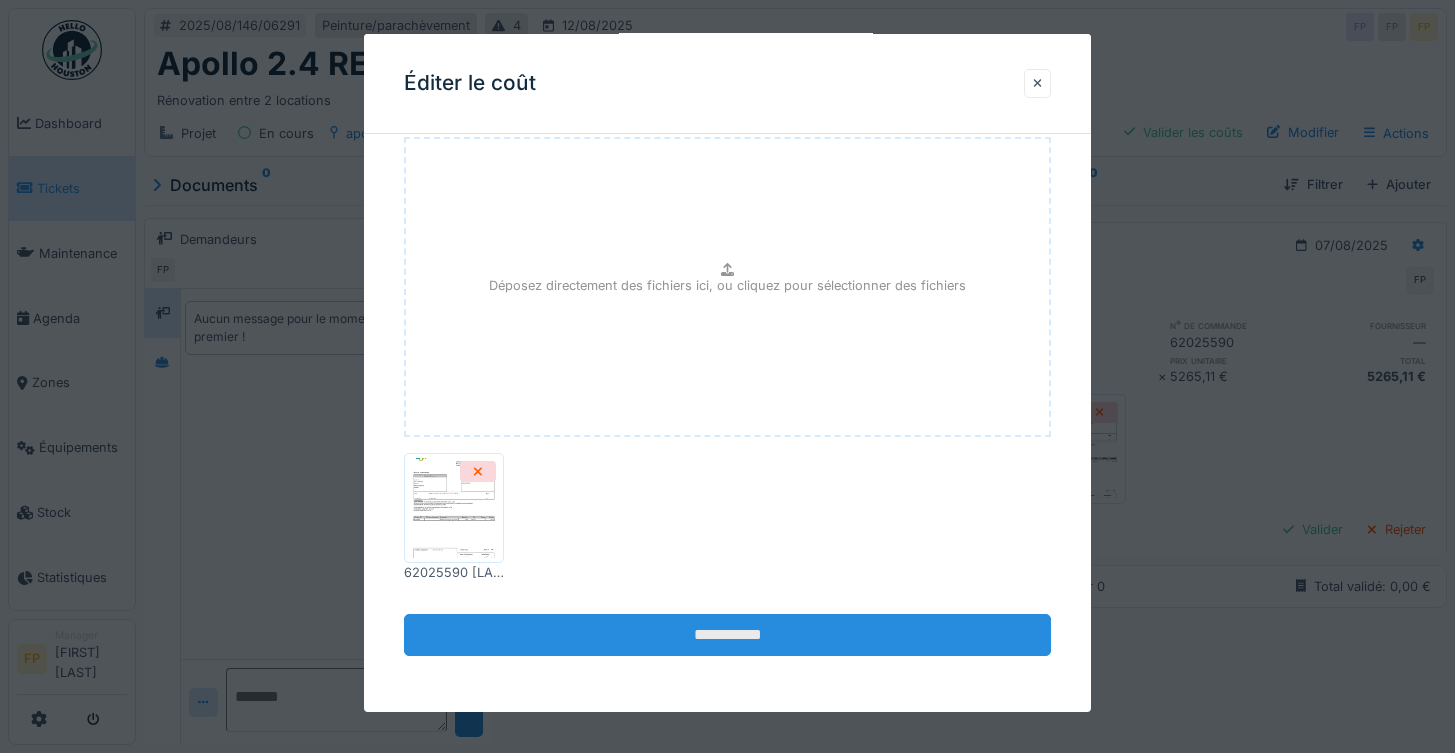 type on "*******" 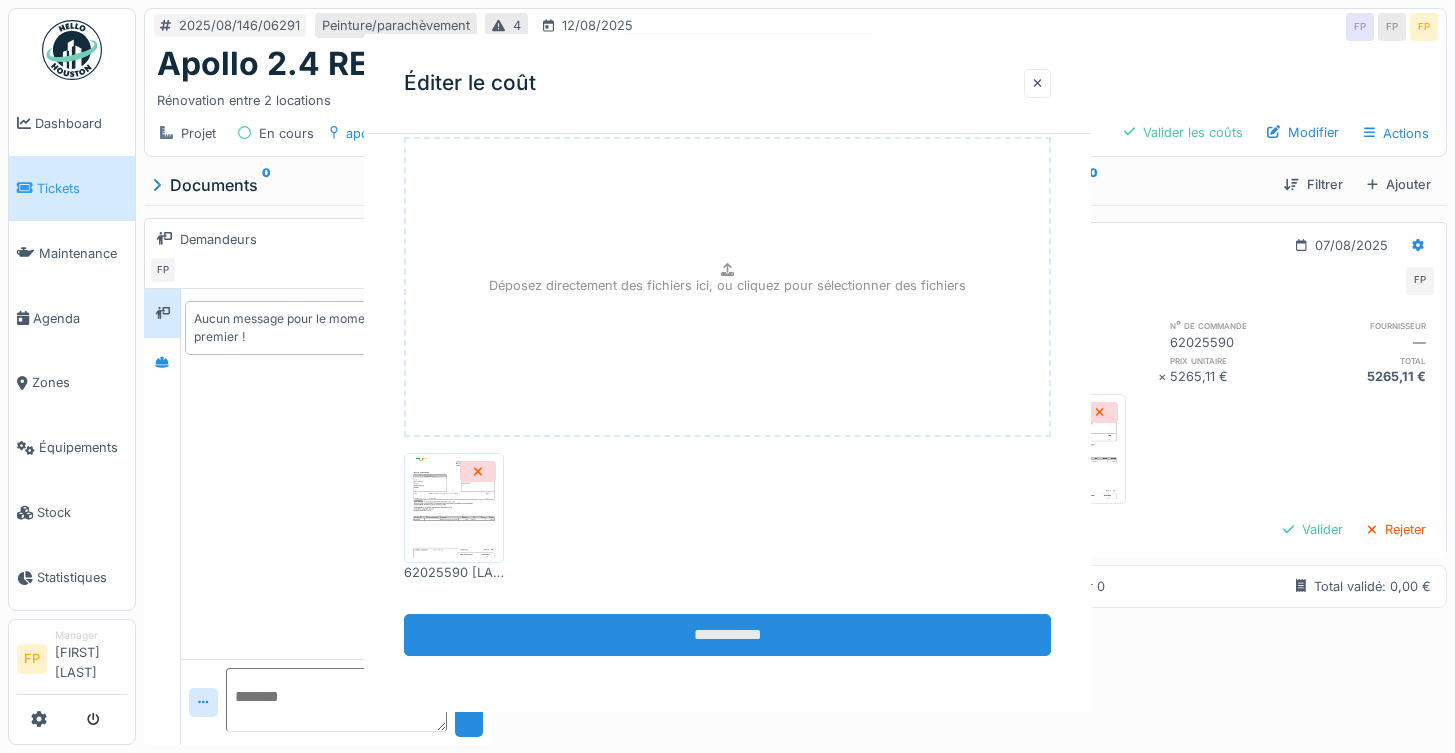 scroll, scrollTop: 0, scrollLeft: 0, axis: both 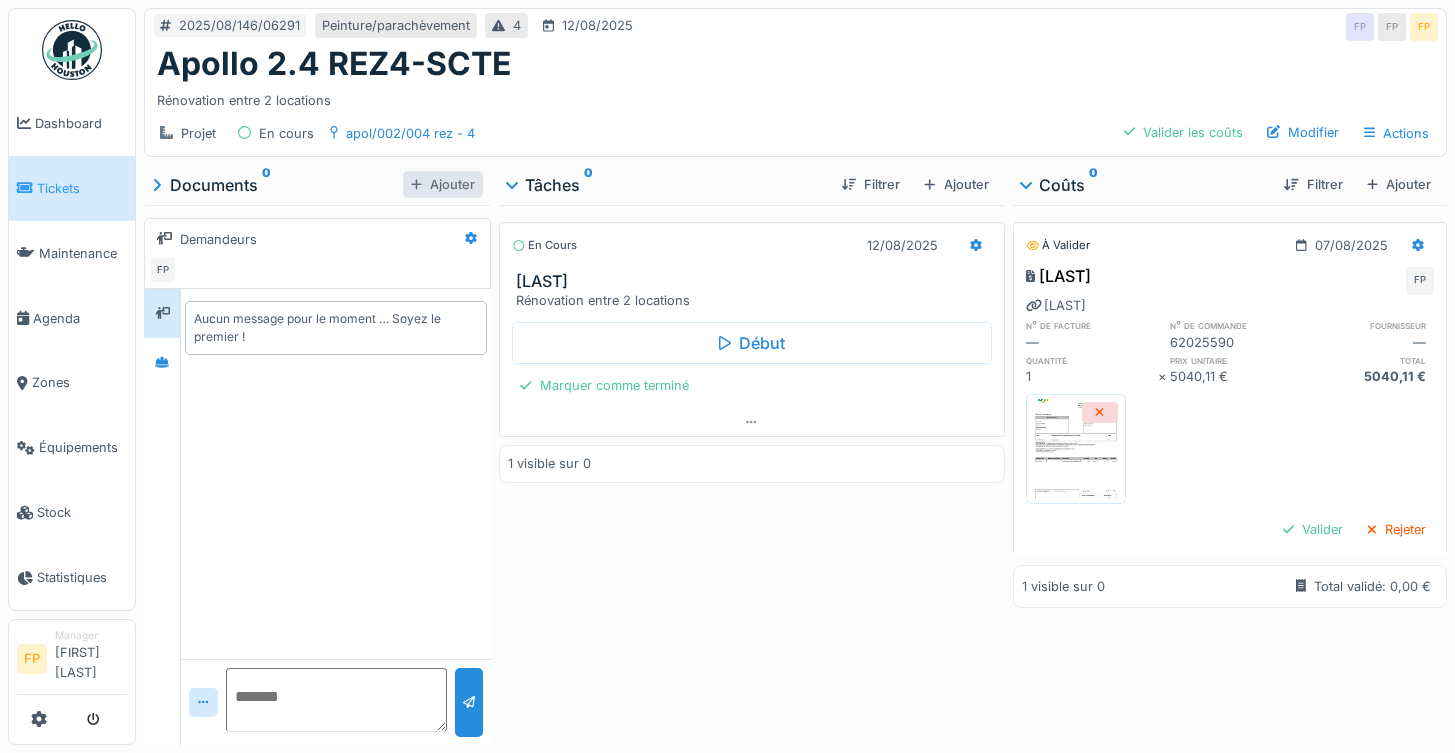 click on "Ajouter" at bounding box center [443, 184] 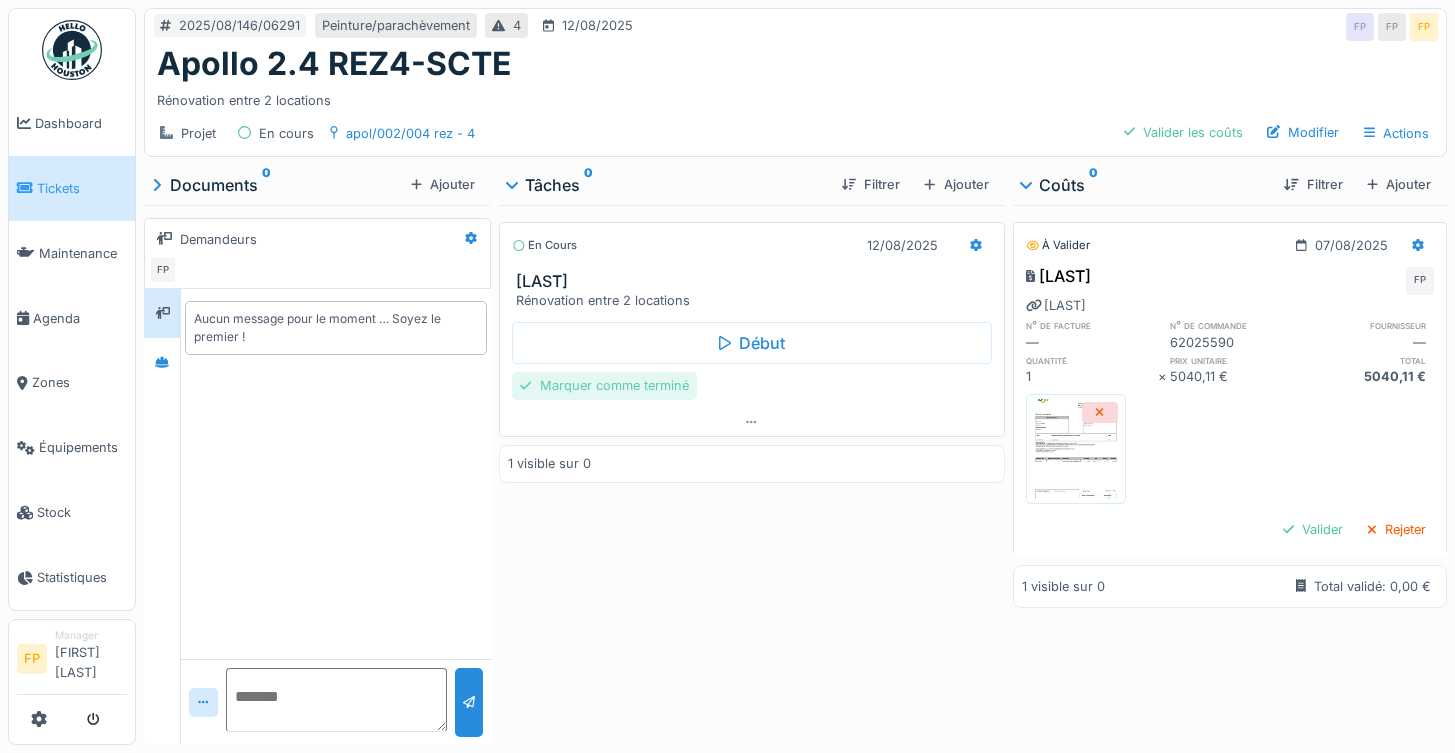 click on "Marquer comme terminé" at bounding box center [604, 385] 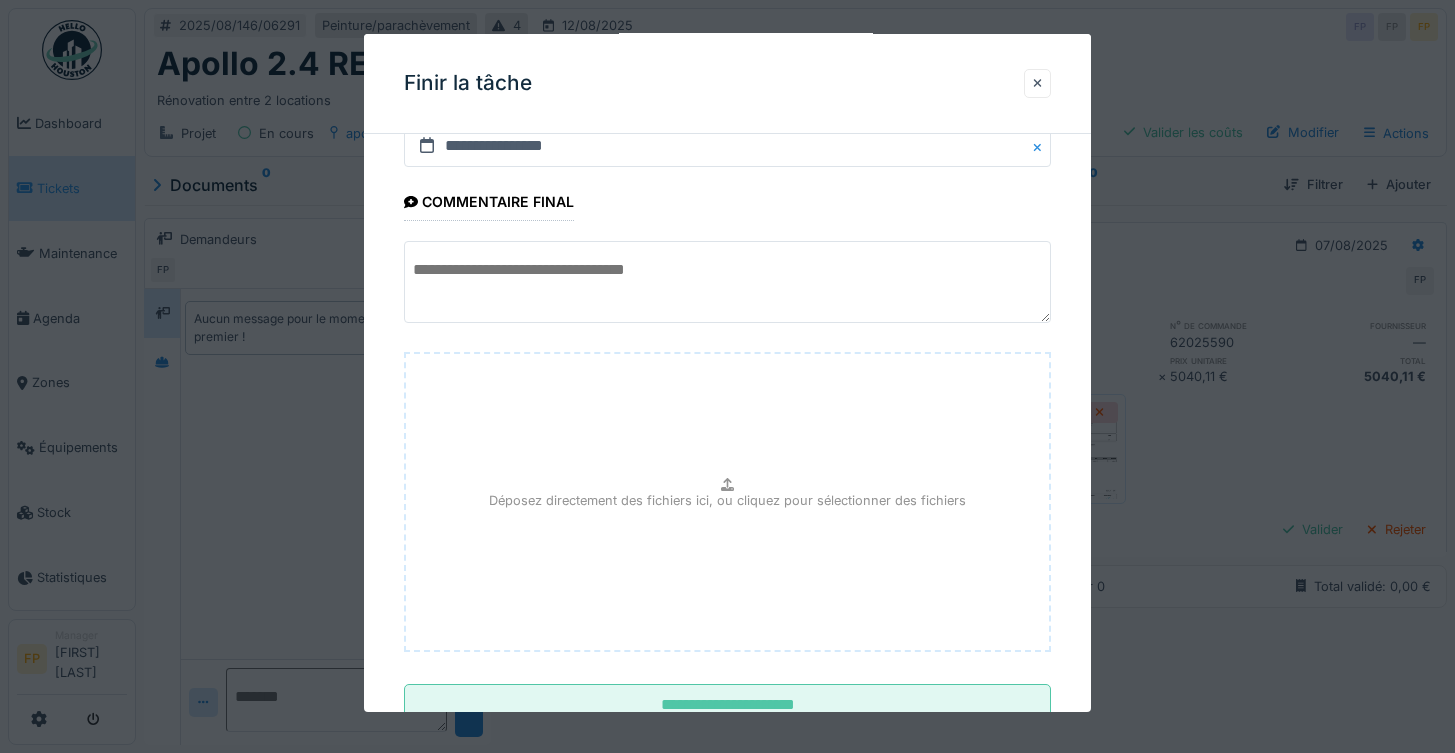 scroll, scrollTop: 137, scrollLeft: 0, axis: vertical 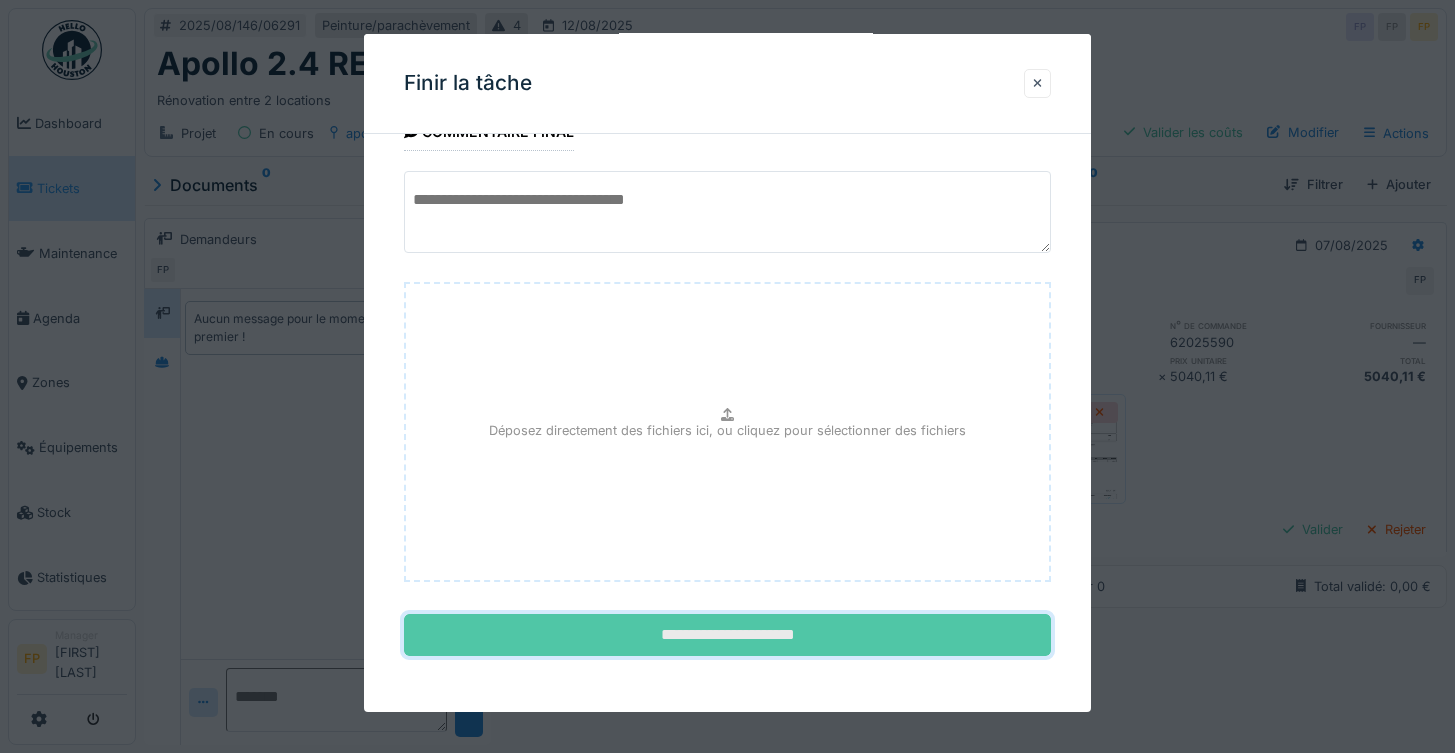 click on "**********" at bounding box center [728, 635] 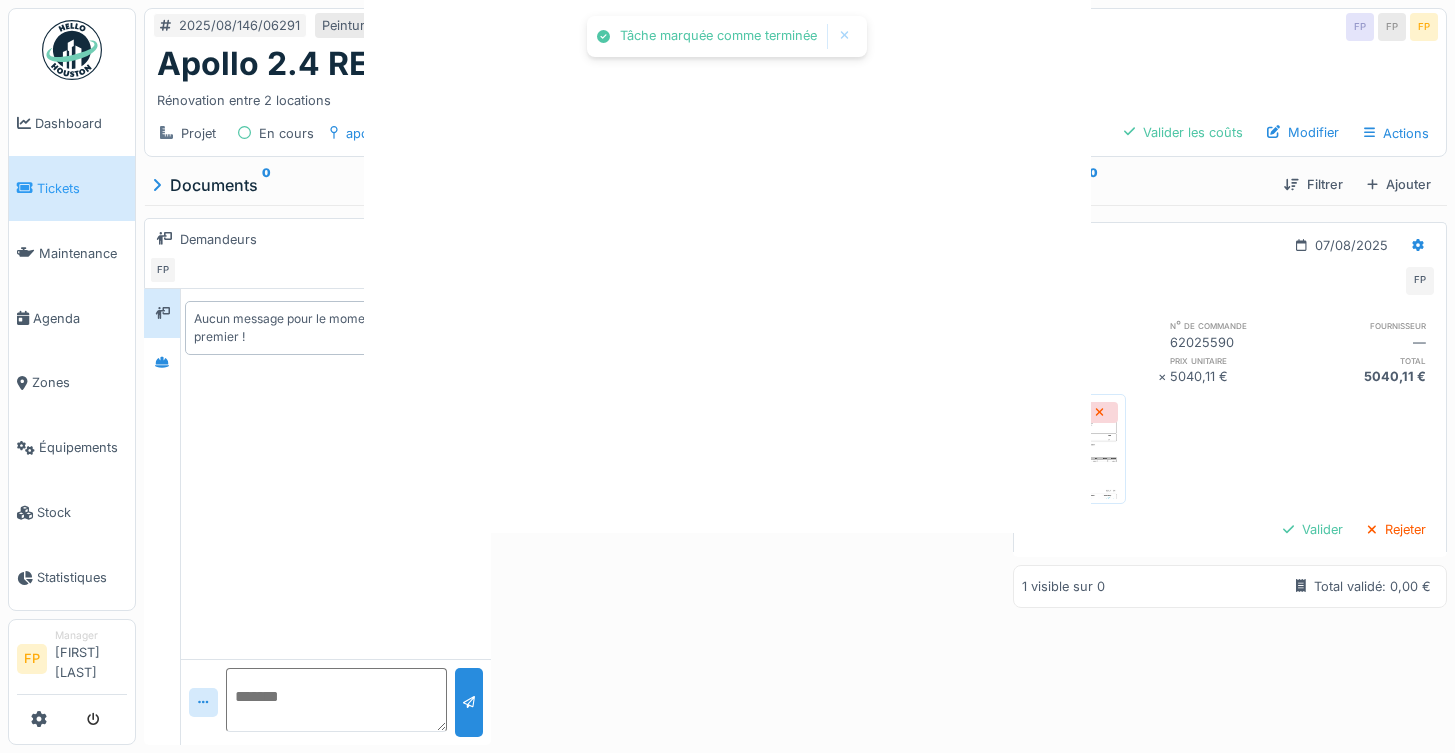 scroll, scrollTop: 0, scrollLeft: 0, axis: both 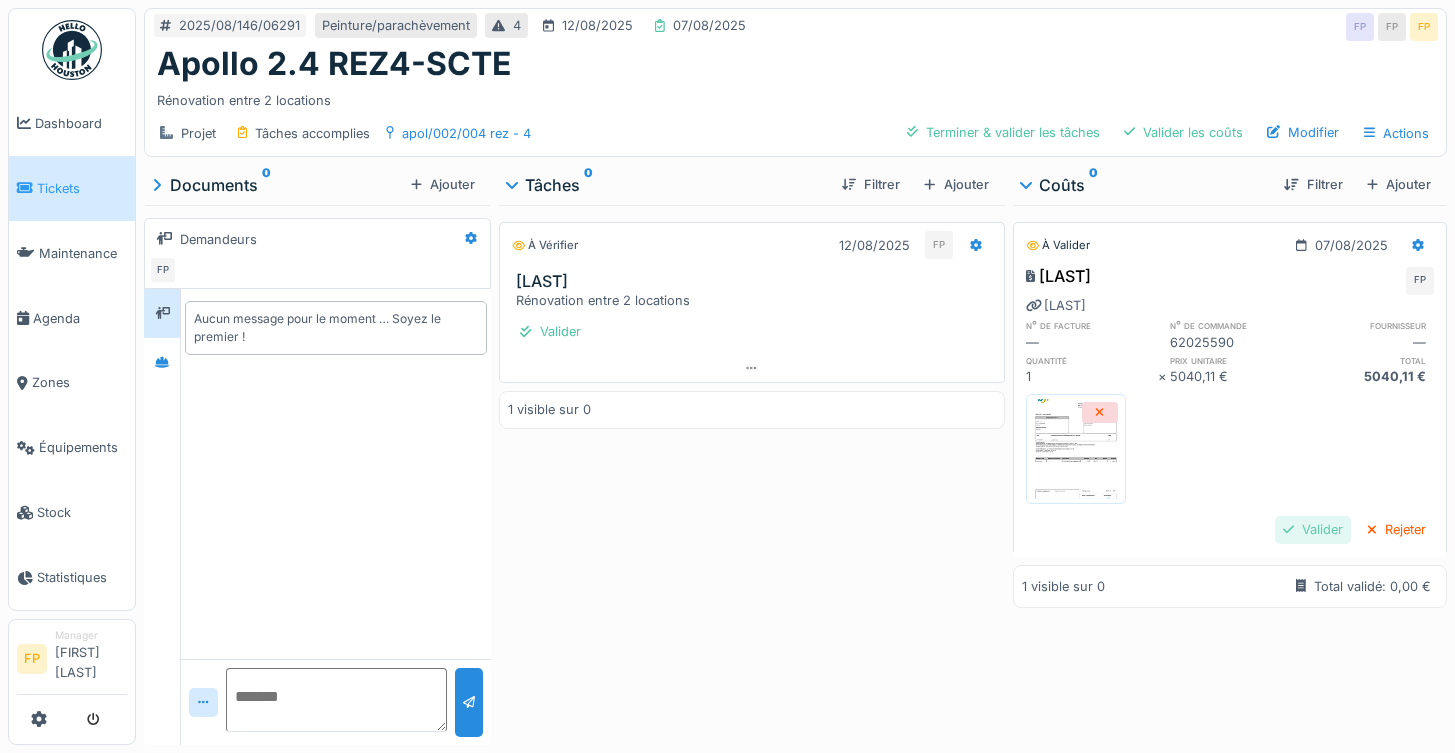 click on "Valider" at bounding box center [1313, 529] 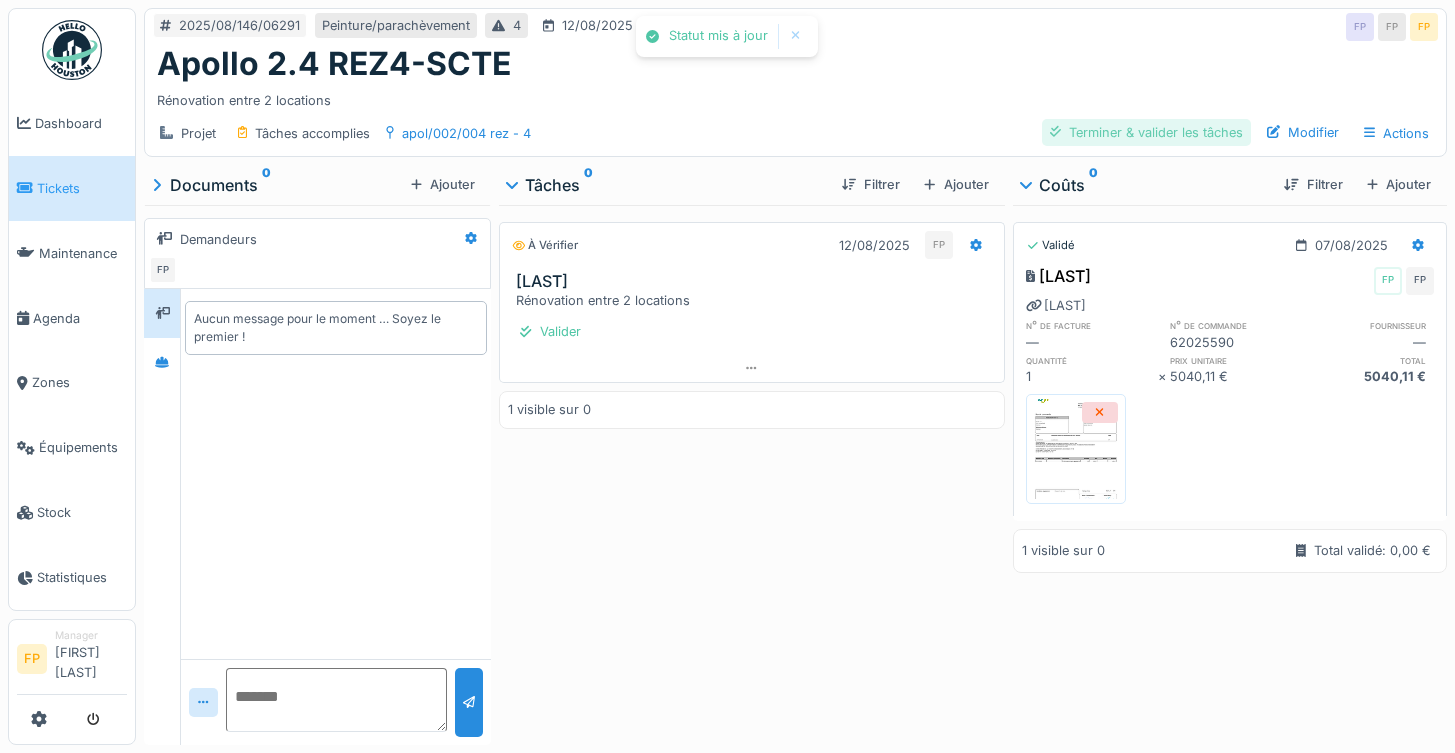 click on "Terminer & valider les tâches" at bounding box center [1146, 132] 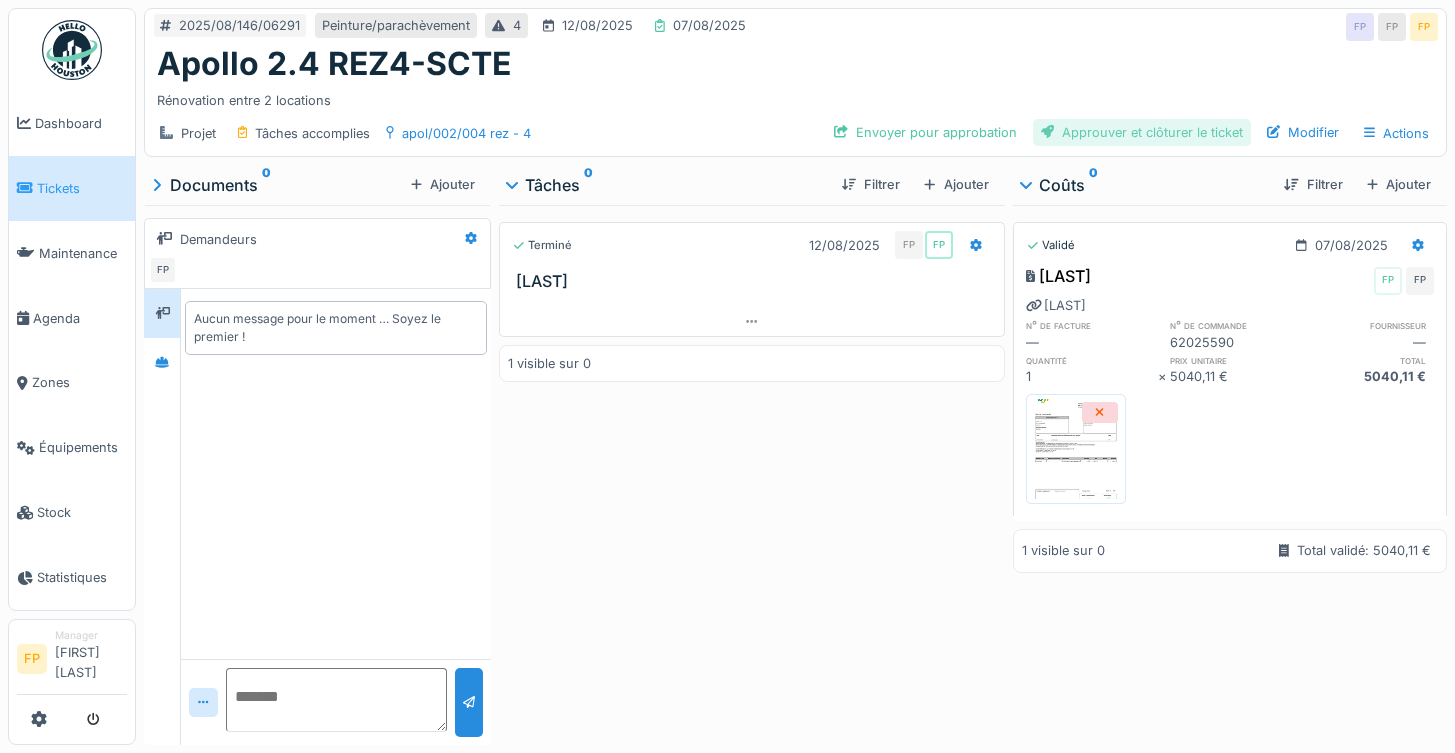 click on "Approuver et clôturer le ticket" at bounding box center (1142, 132) 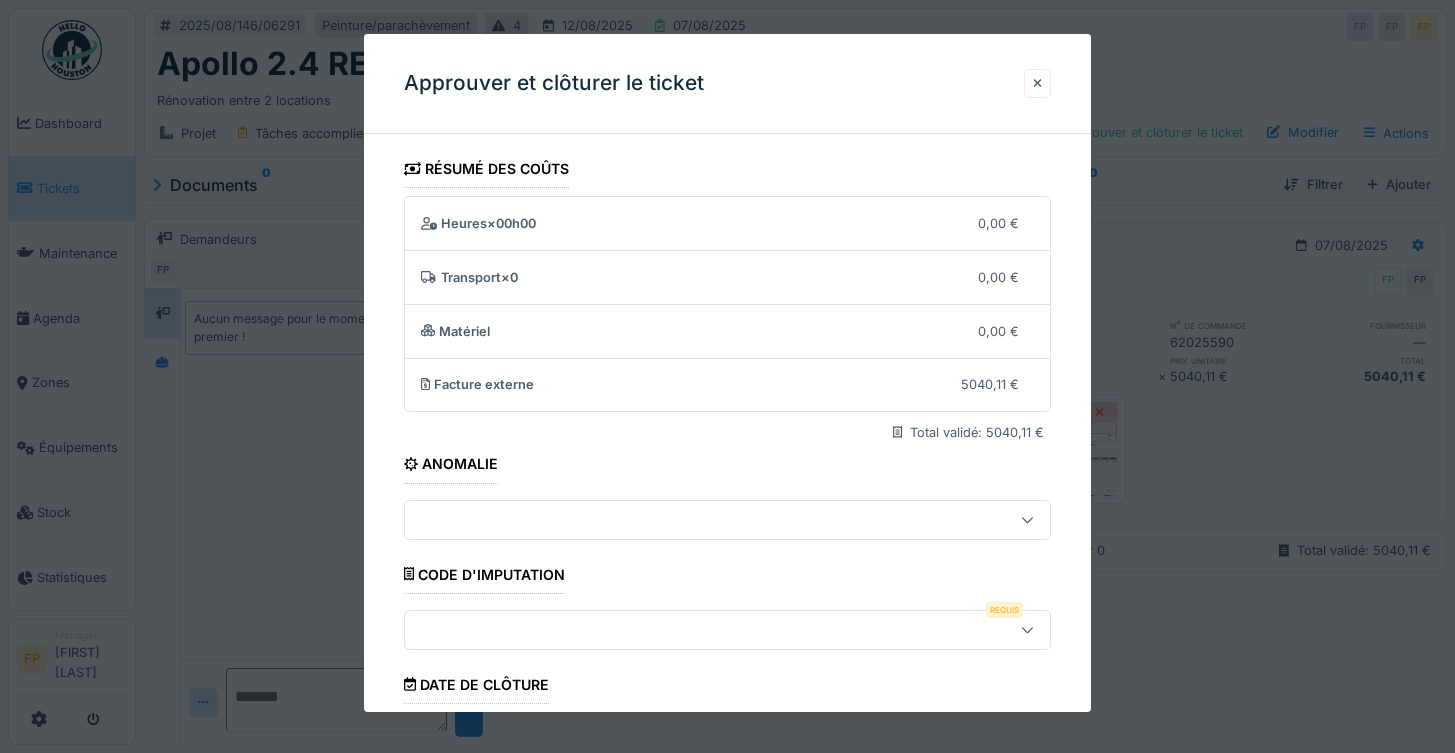 click at bounding box center [695, 630] 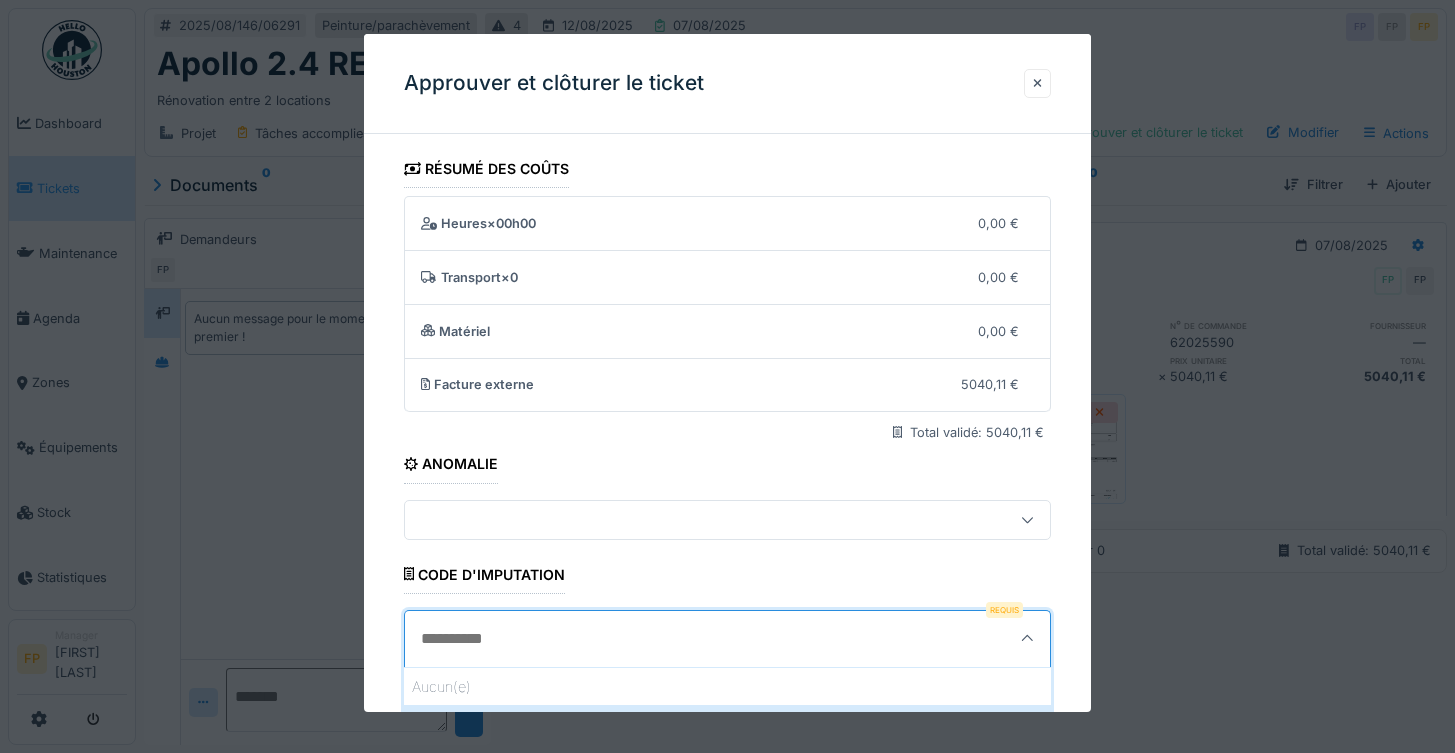 scroll, scrollTop: 200, scrollLeft: 0, axis: vertical 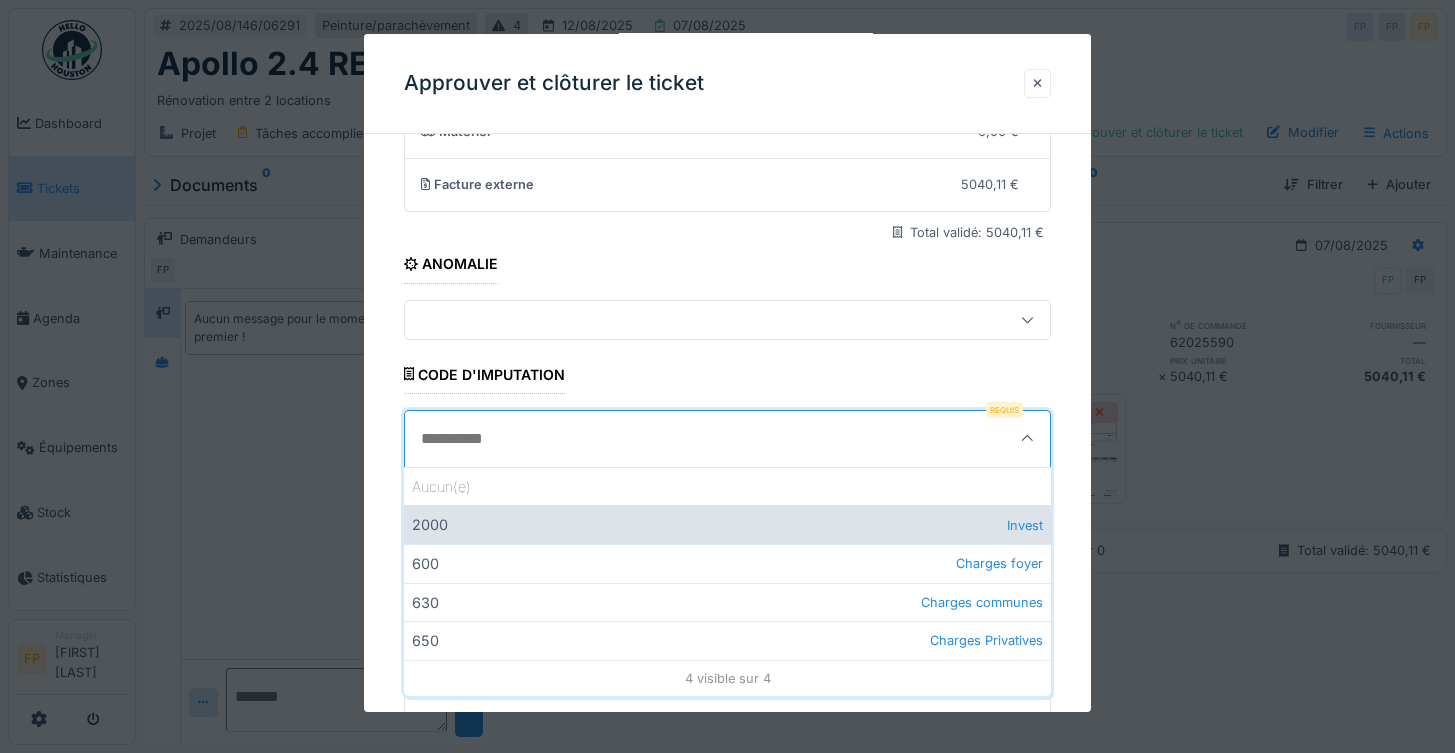 click on "2000   Invest" at bounding box center (728, 524) 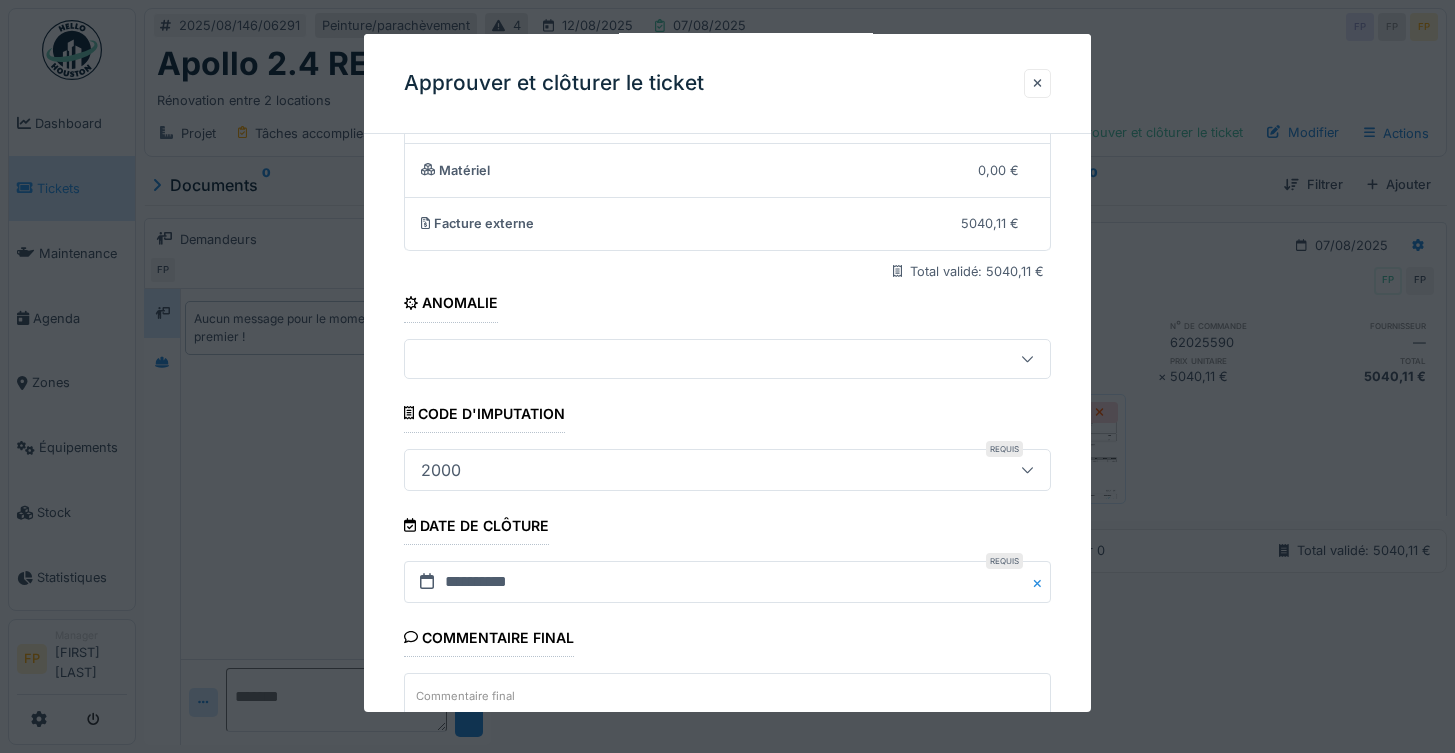 scroll, scrollTop: 323, scrollLeft: 0, axis: vertical 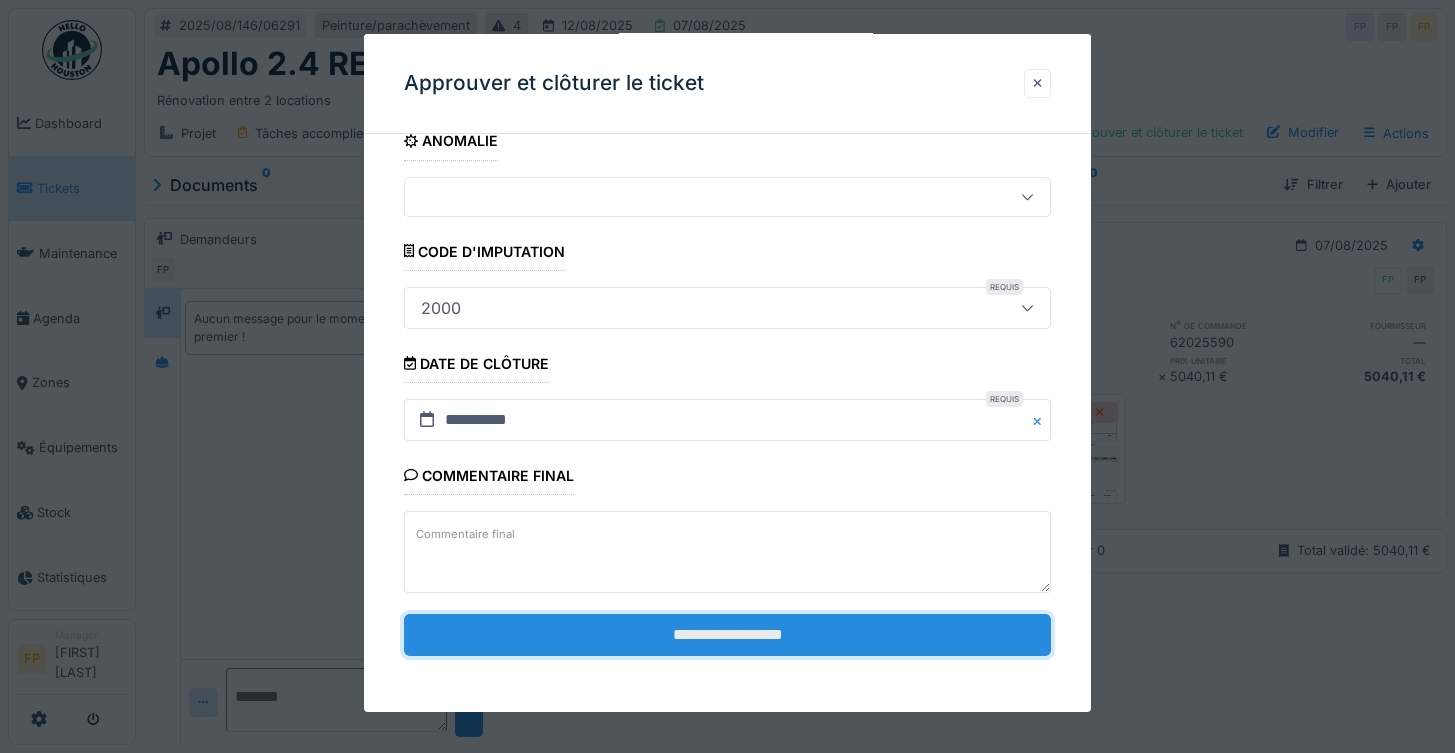 click on "**********" at bounding box center (728, 635) 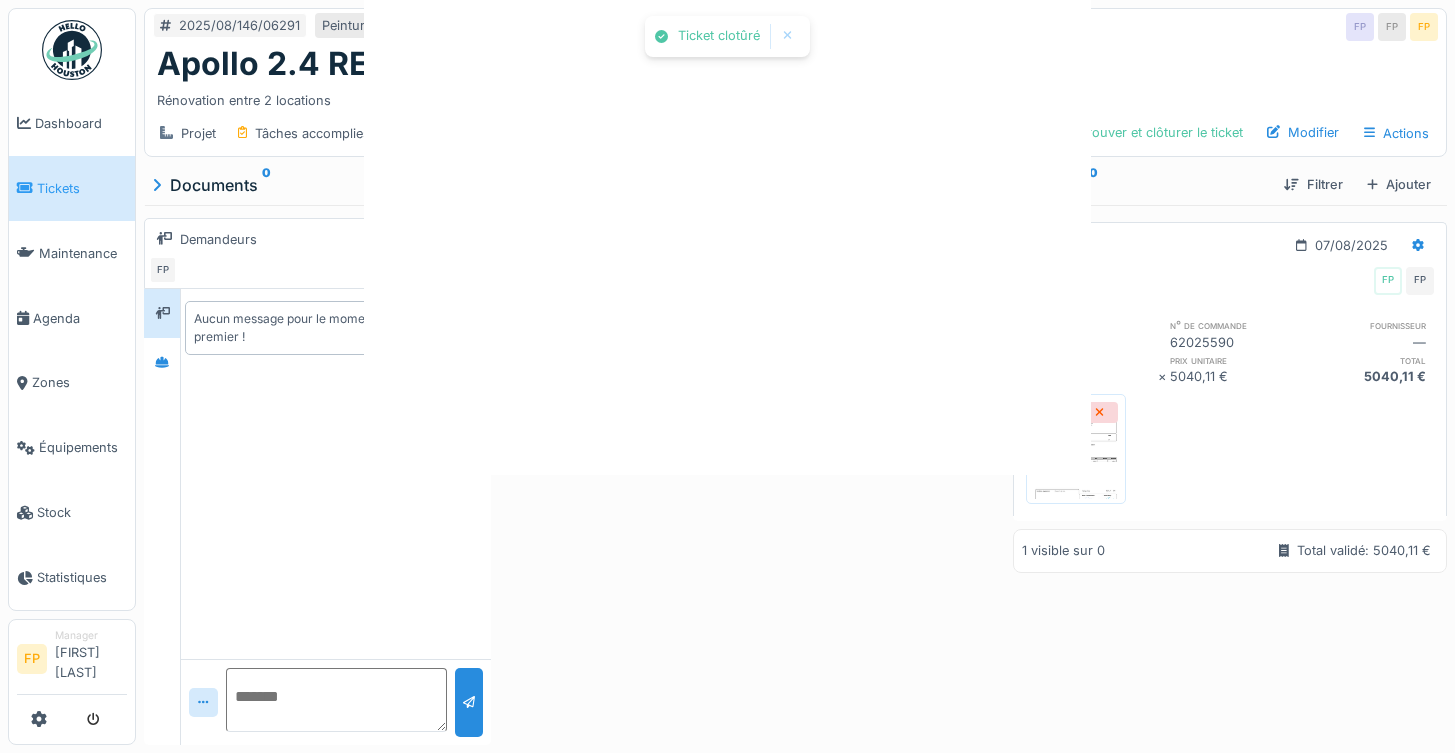 scroll, scrollTop: 0, scrollLeft: 0, axis: both 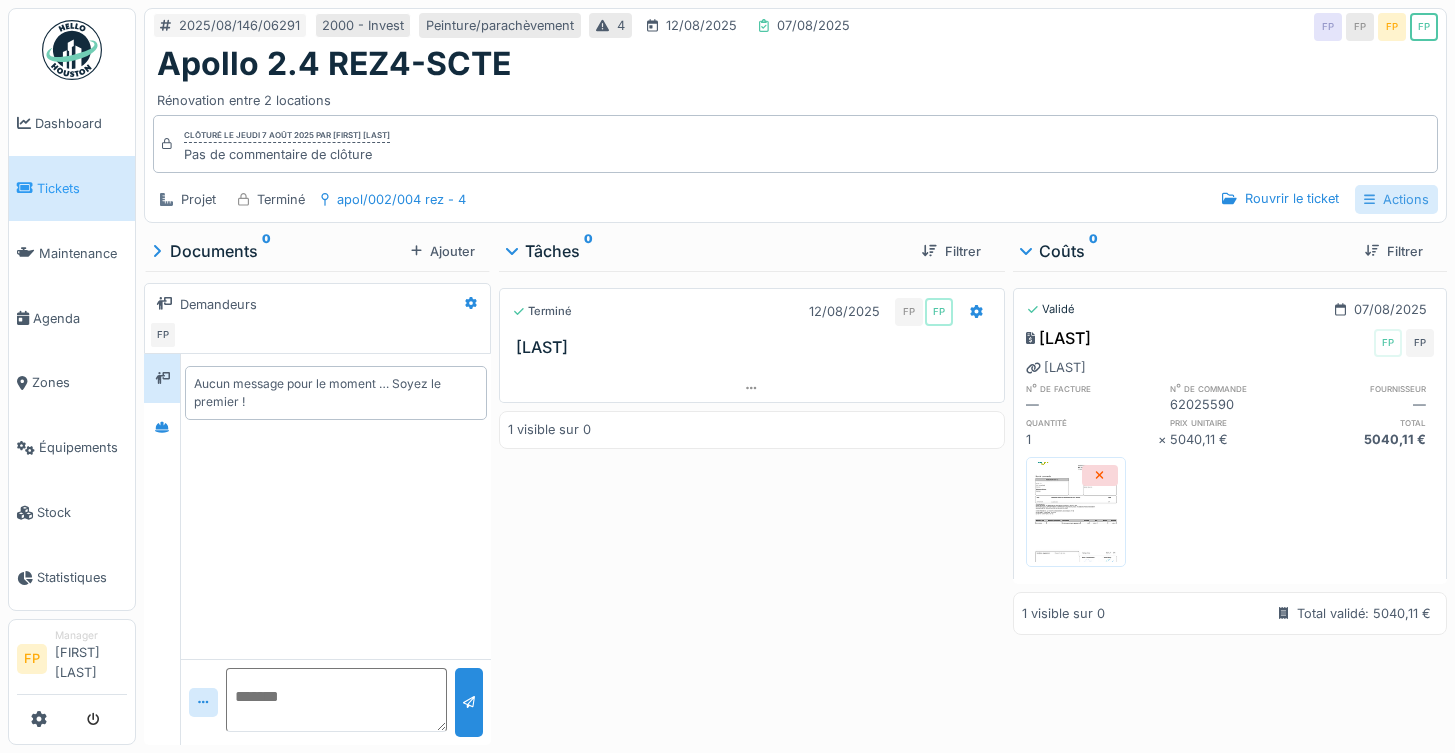 click on "Actions" at bounding box center (1396, 199) 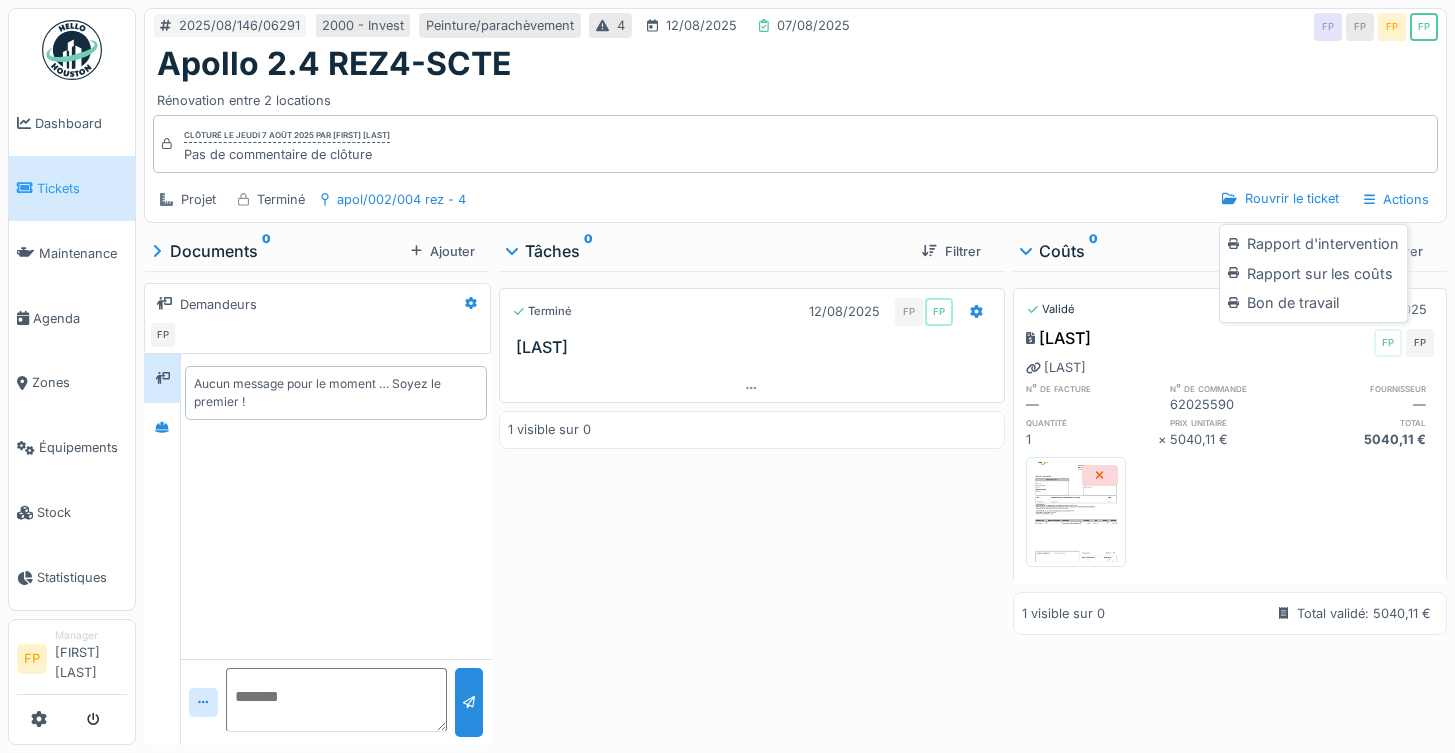 click on "Rapport sur les coûts" at bounding box center (1313, 274) 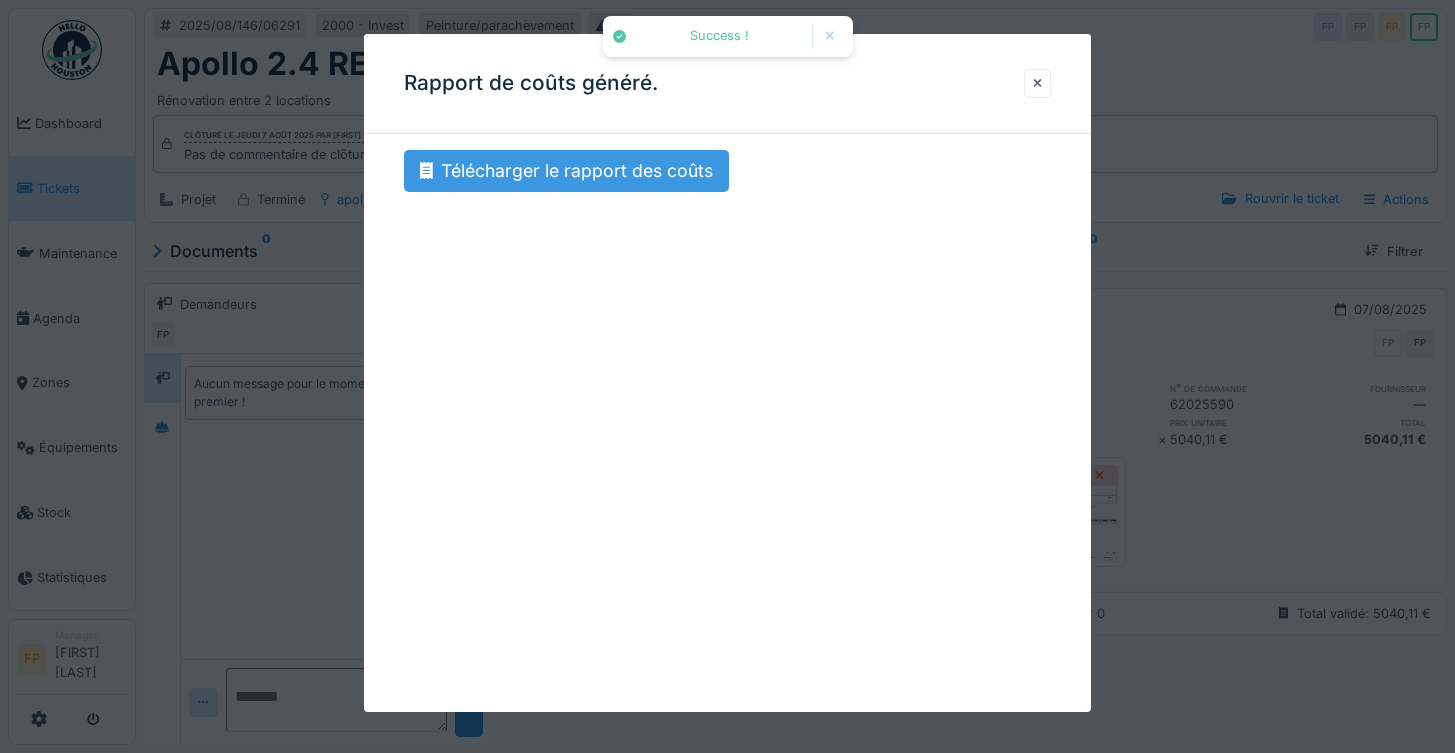 click on "Télécharger le rapport des coûts" at bounding box center [566, 171] 